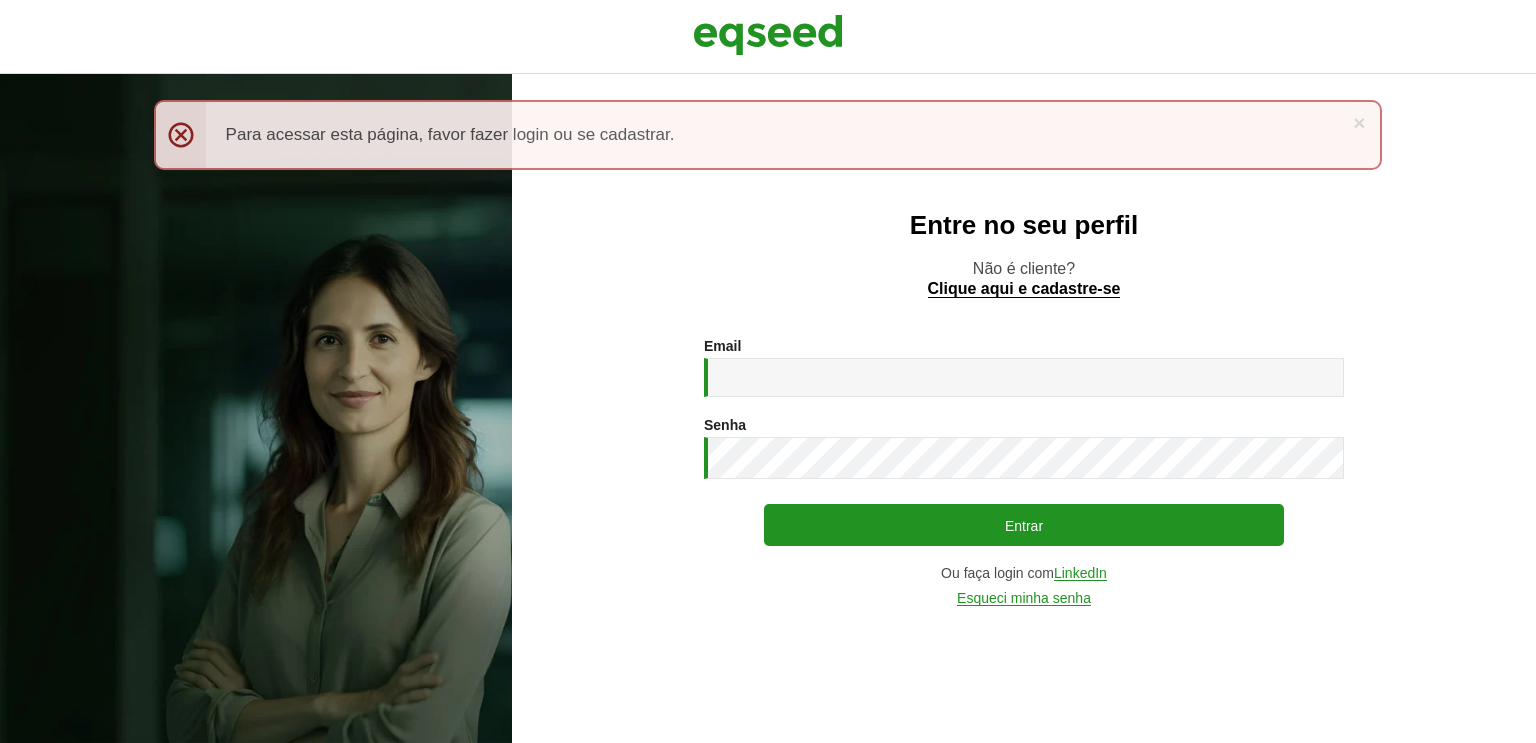 scroll, scrollTop: 0, scrollLeft: 0, axis: both 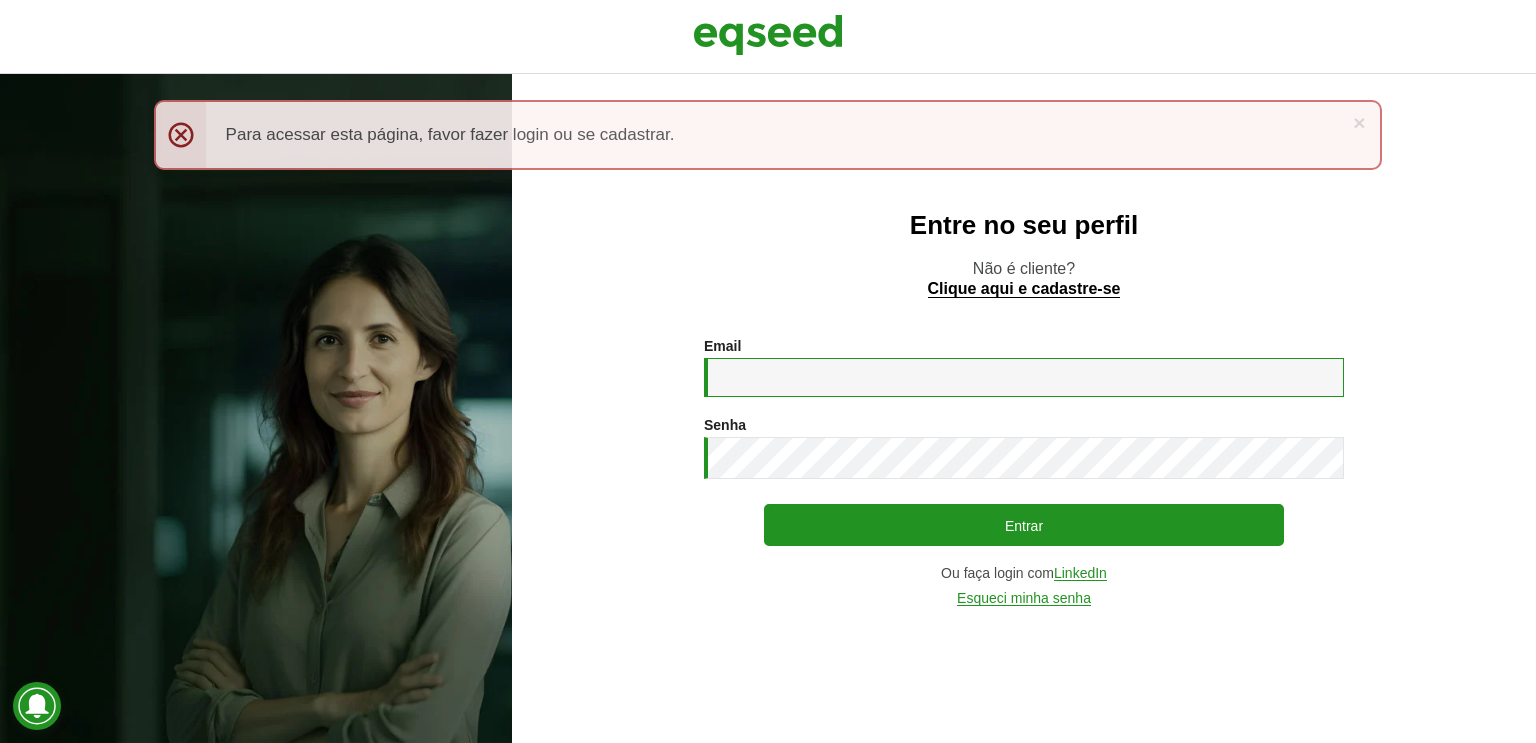 click on "Email  *" at bounding box center [1024, 377] 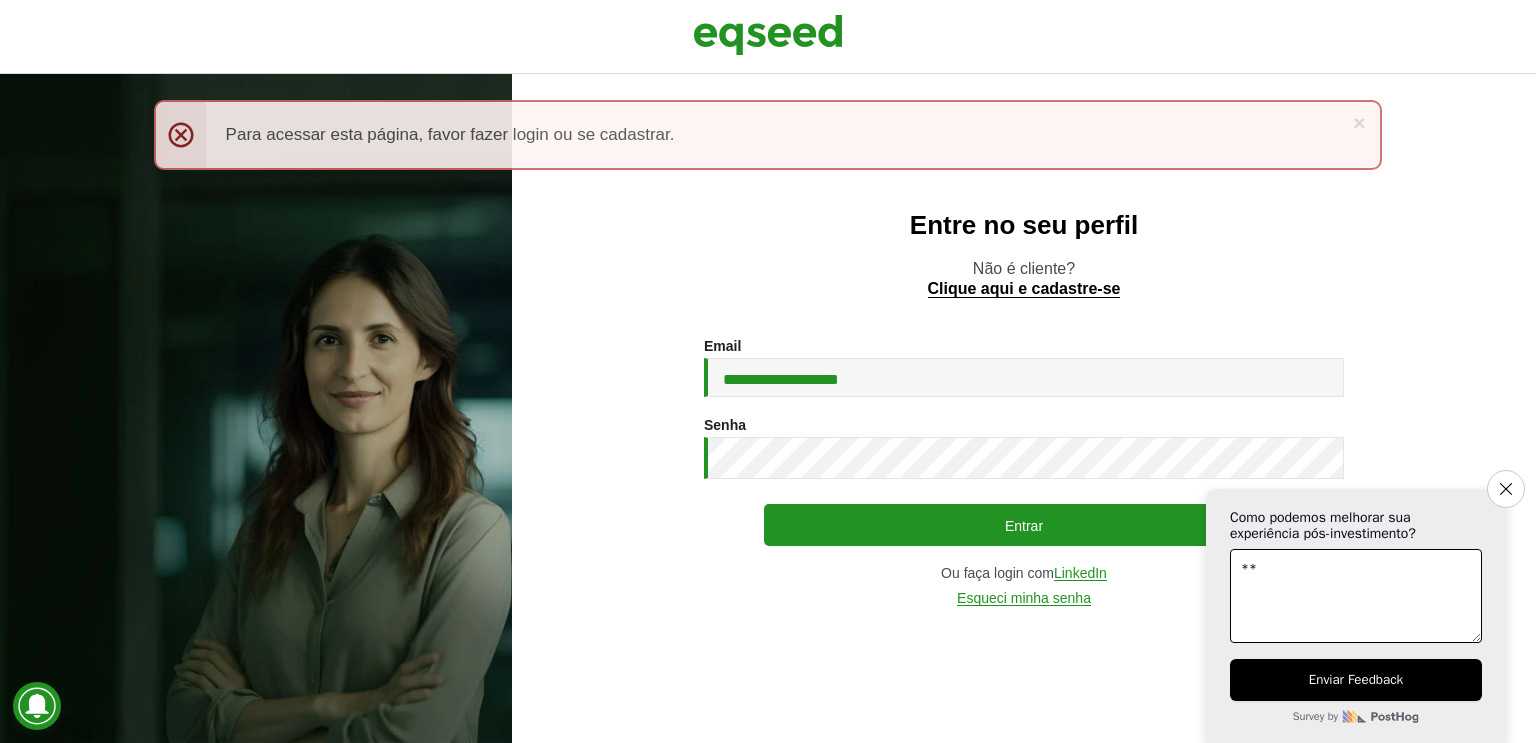 type on "*" 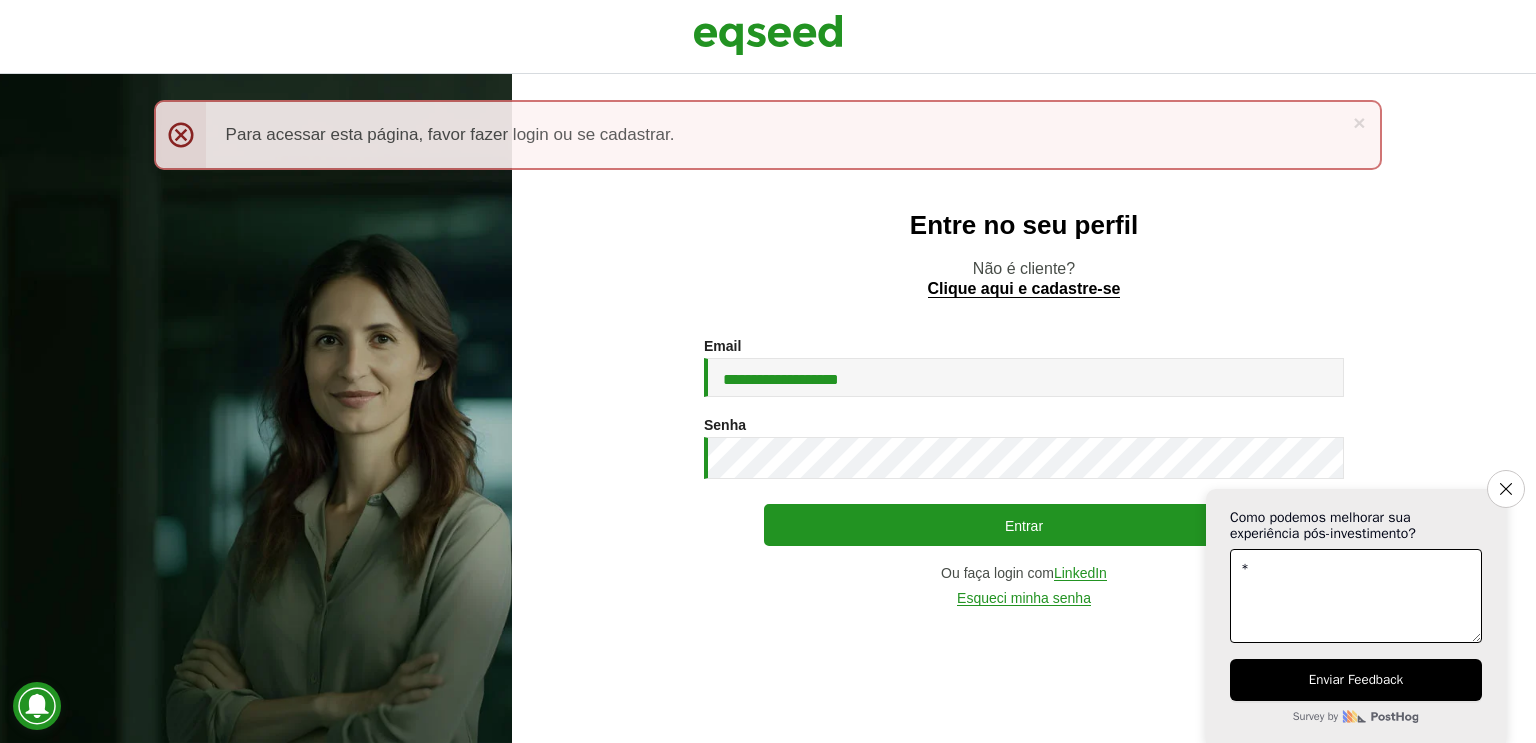 type 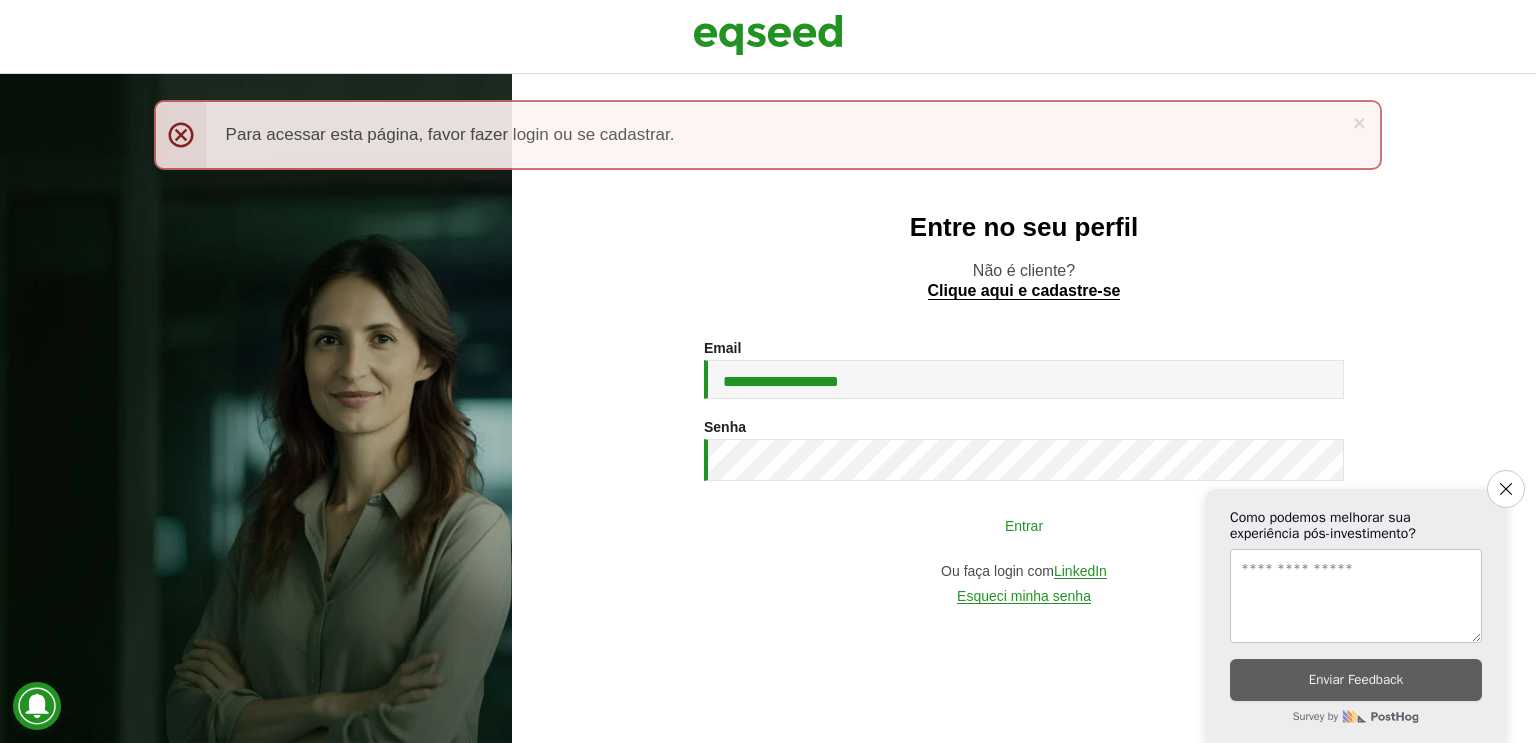 click on "Entrar" at bounding box center [1024, 525] 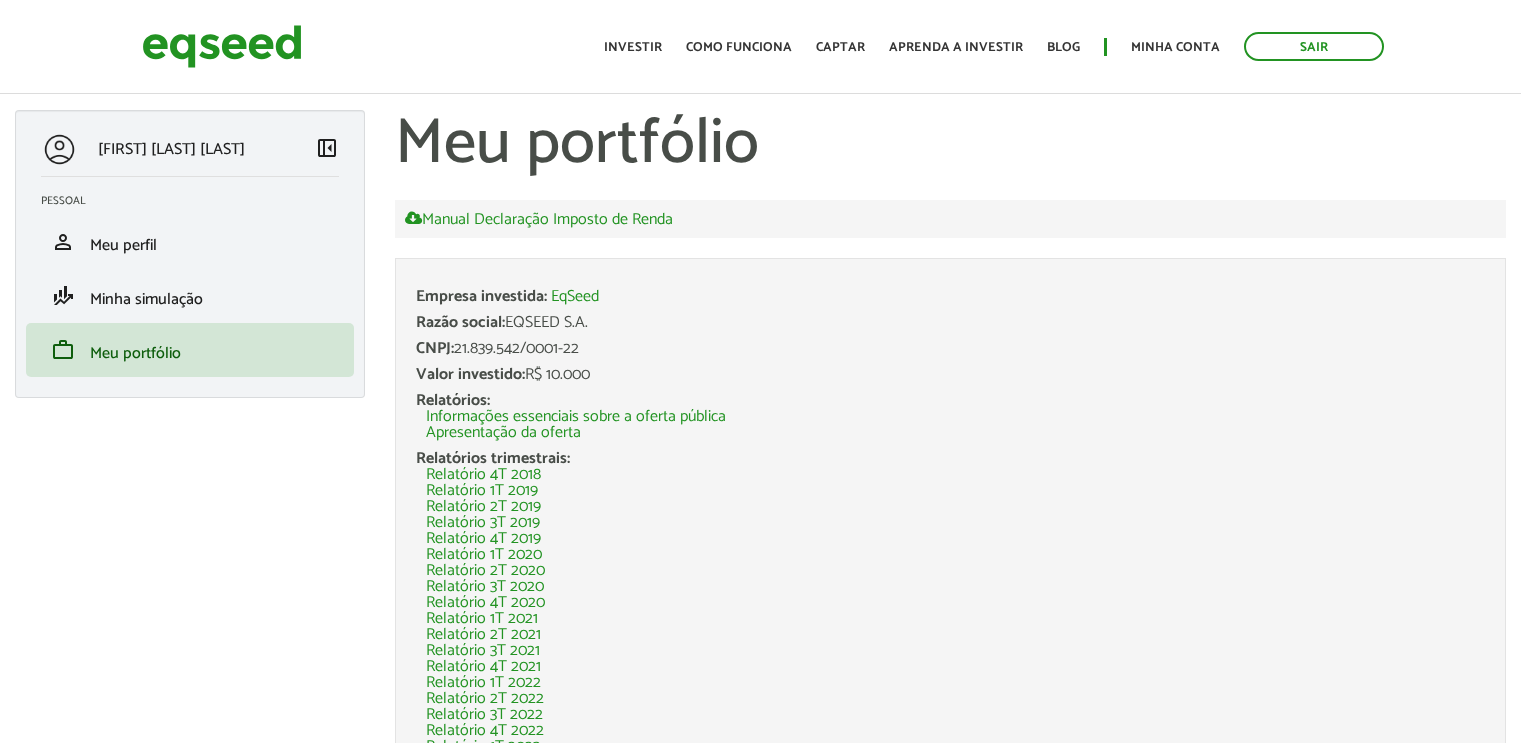 scroll, scrollTop: 0, scrollLeft: 0, axis: both 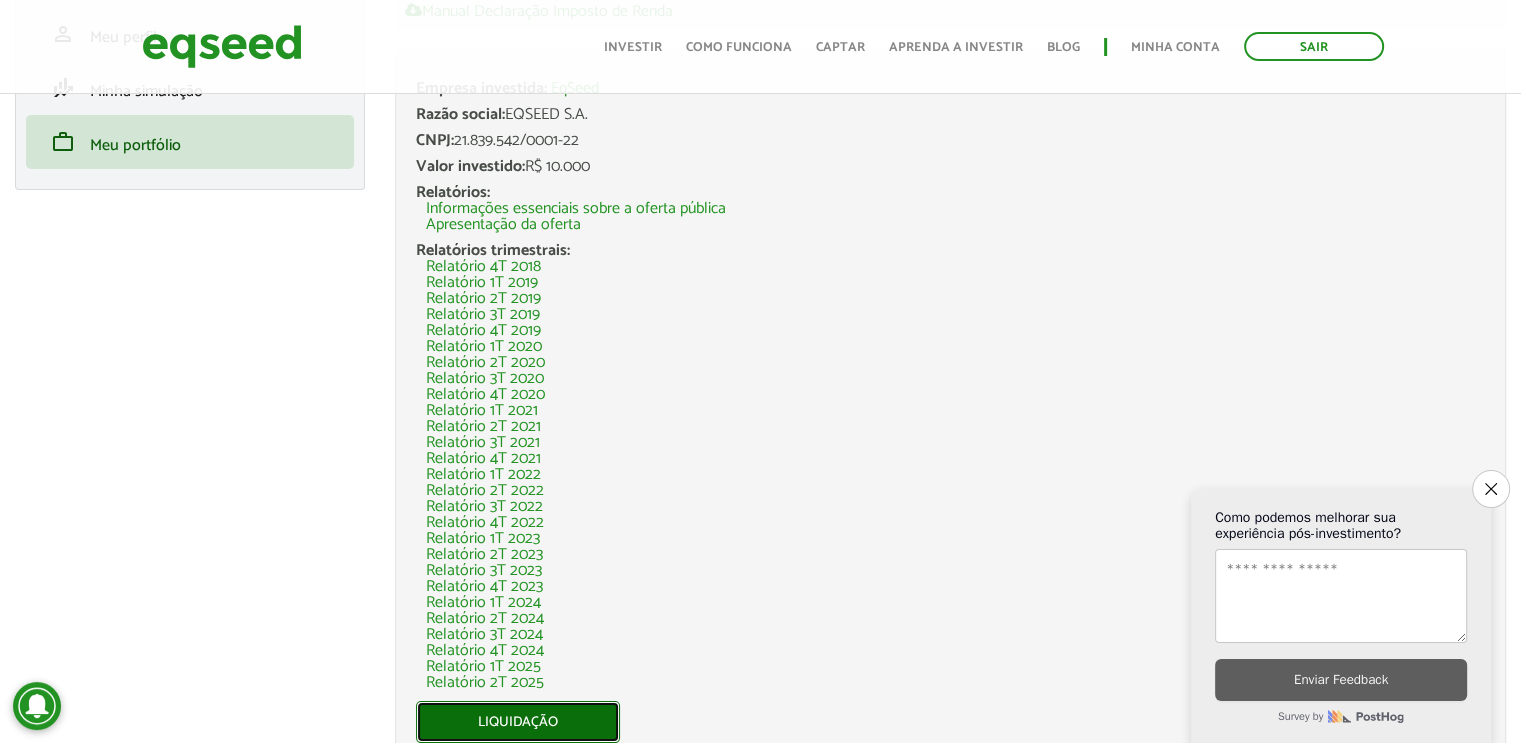 click on "Liquidação" at bounding box center [518, 722] 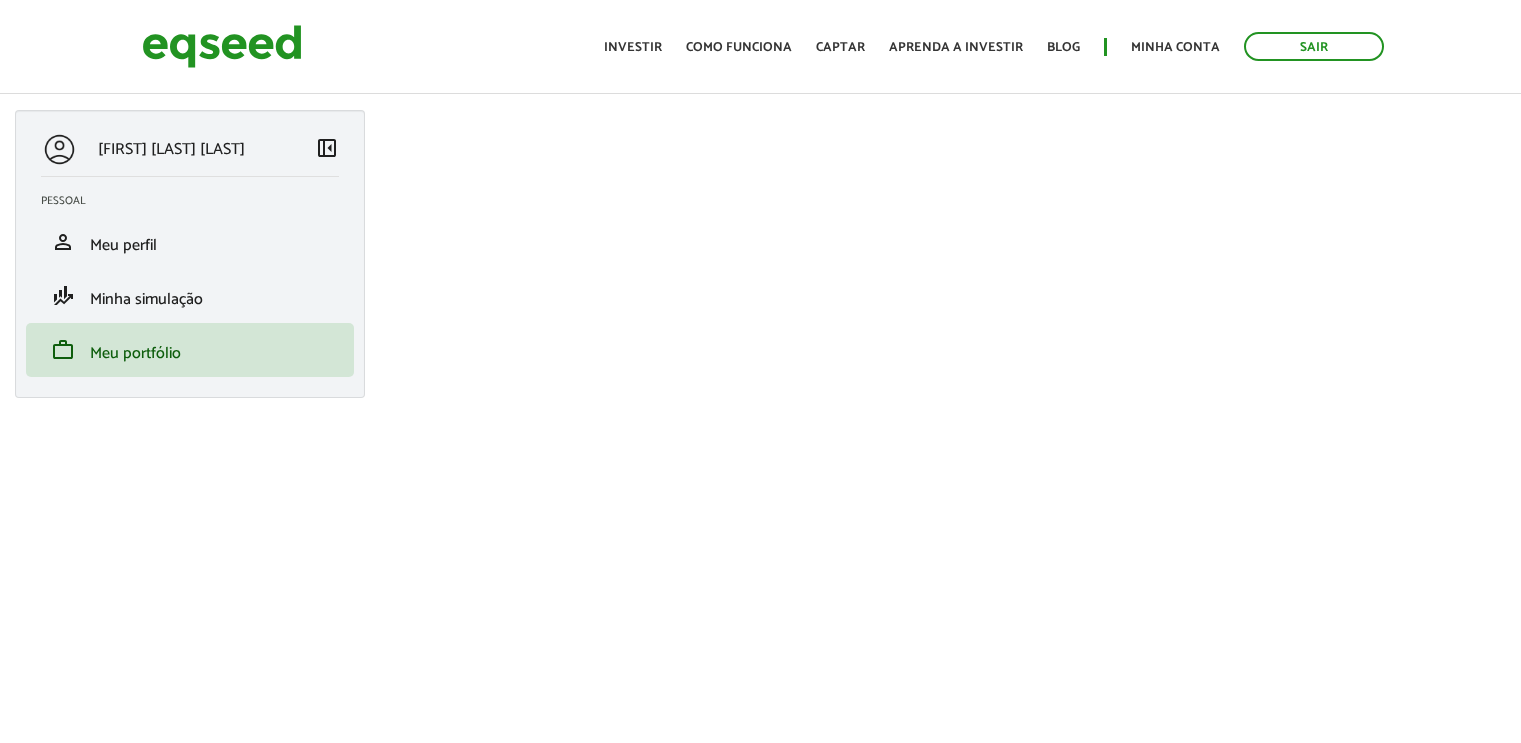 scroll, scrollTop: 0, scrollLeft: 0, axis: both 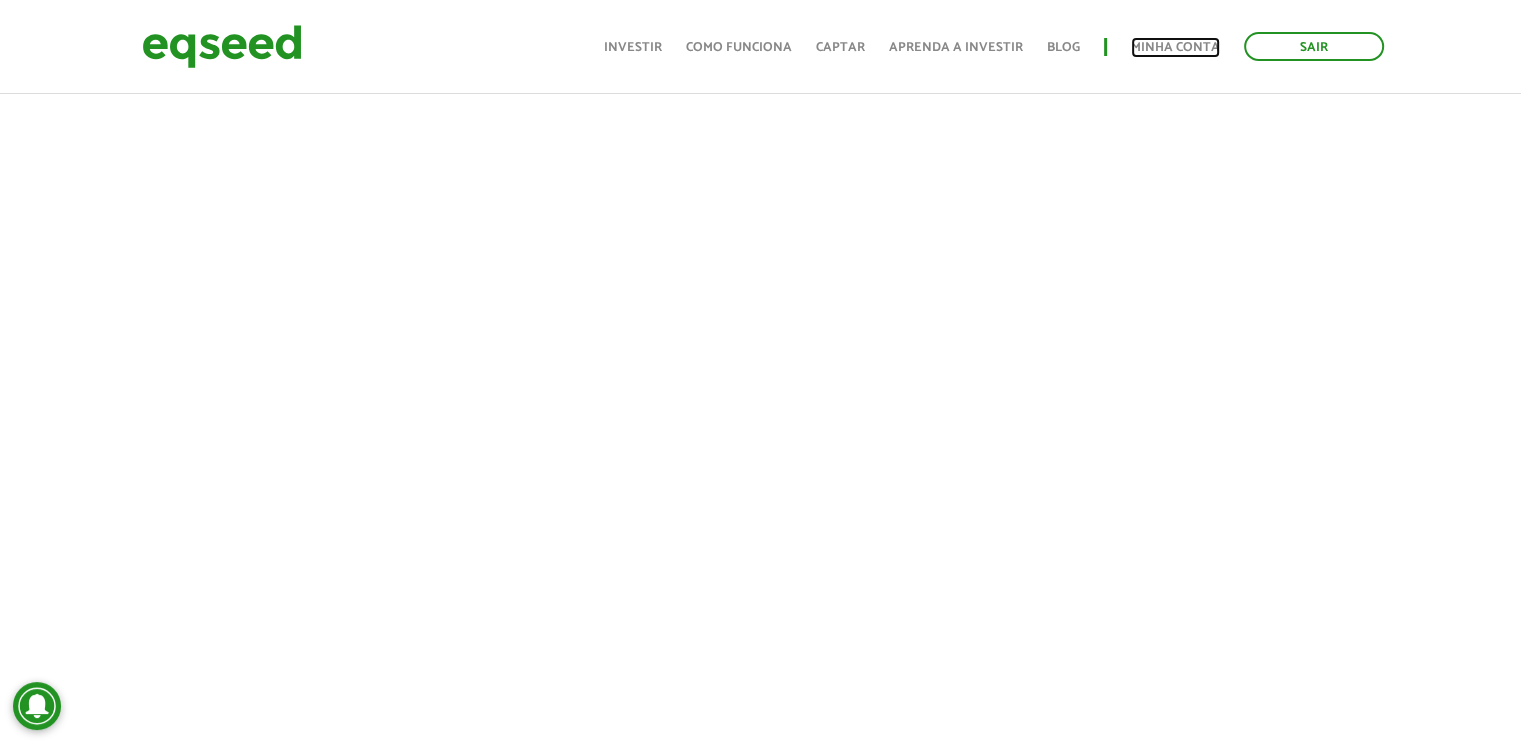 click on "Minha conta" at bounding box center [1175, 47] 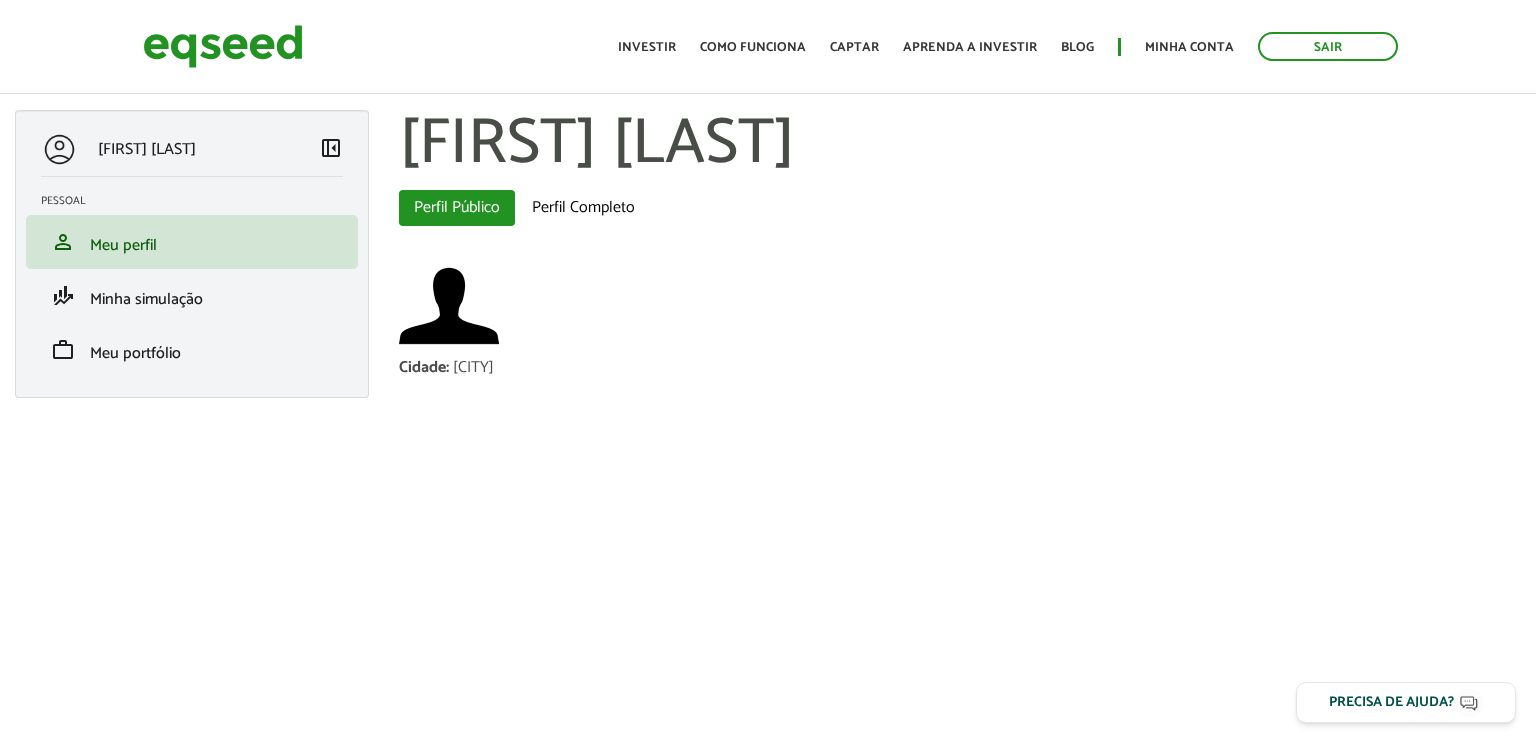 scroll, scrollTop: 0, scrollLeft: 0, axis: both 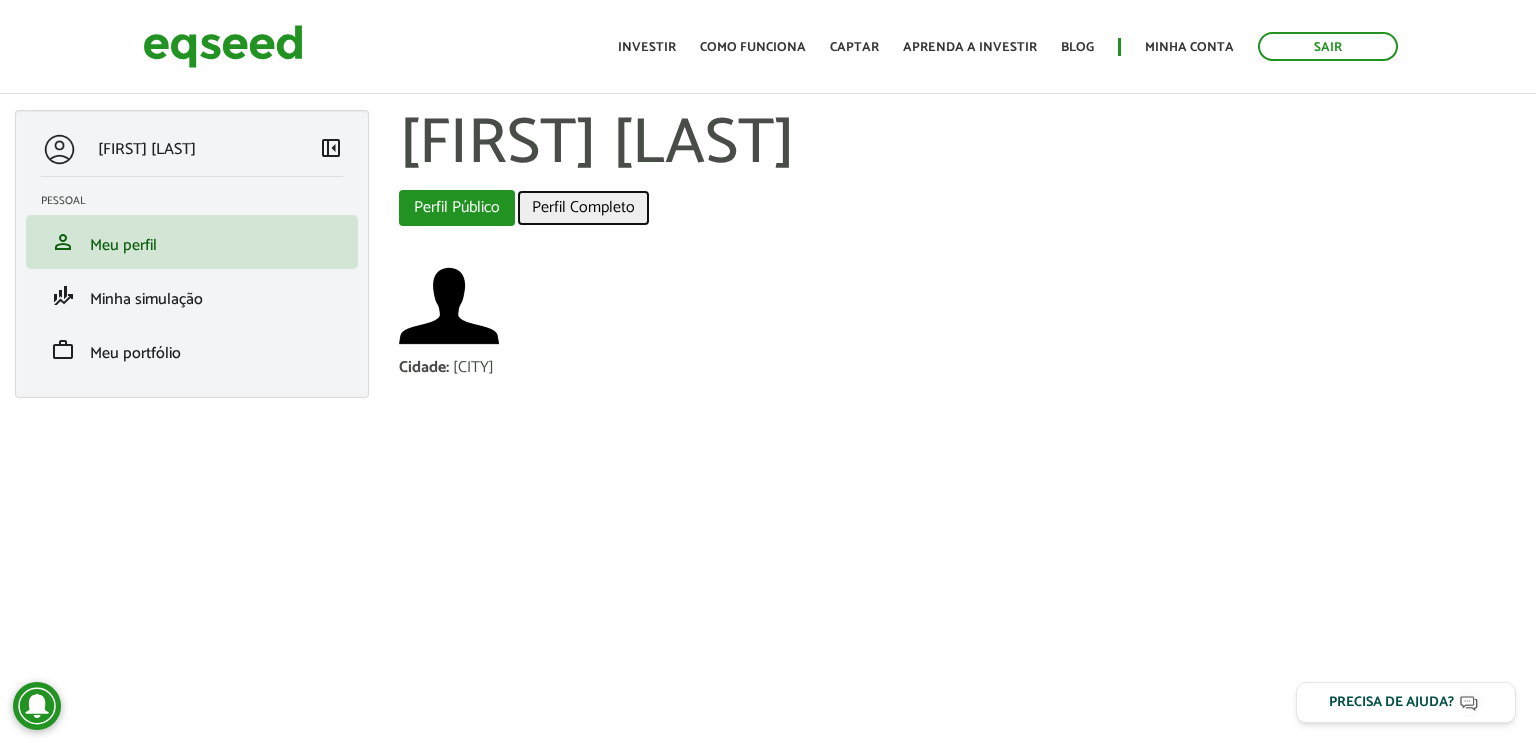 click on "Perfil Completo" at bounding box center [583, 208] 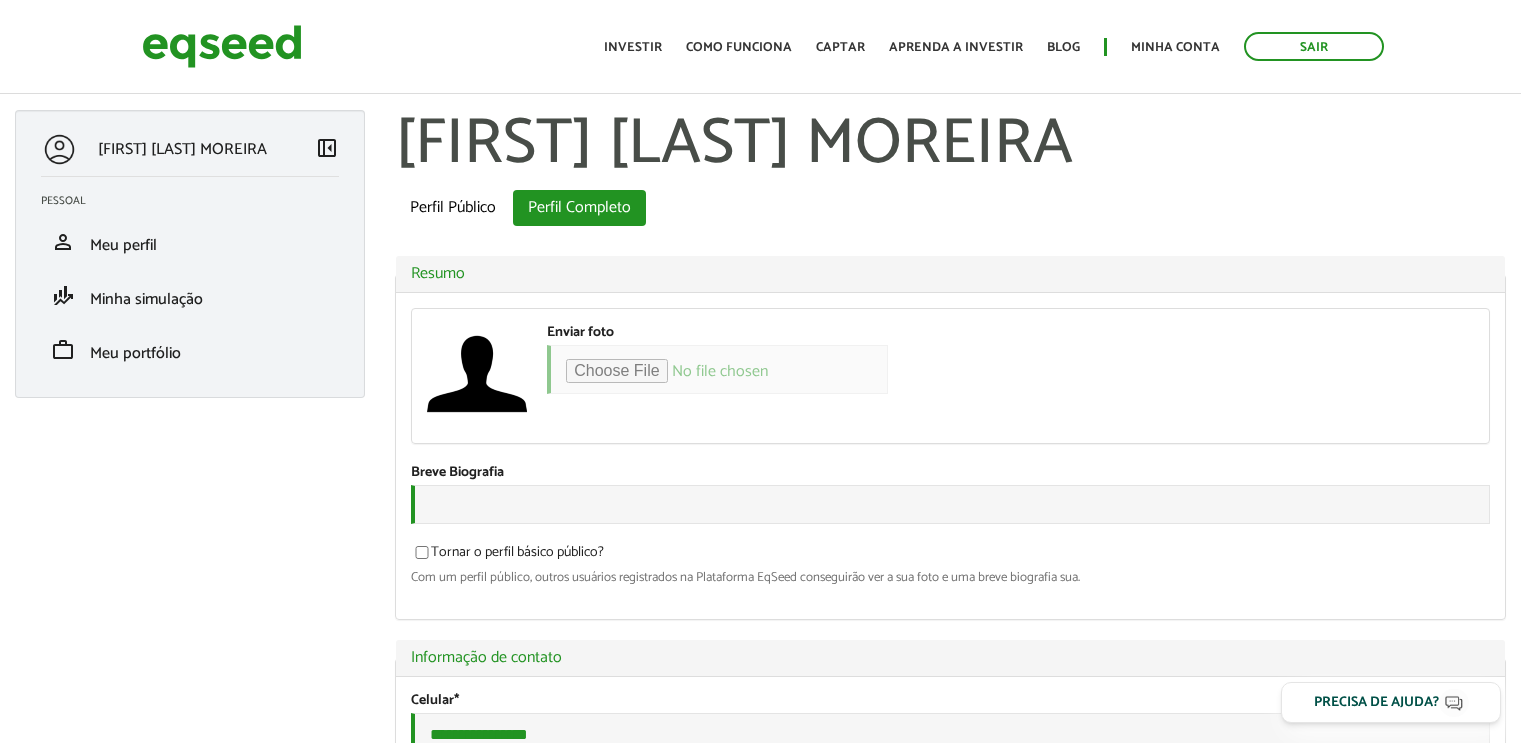 scroll, scrollTop: 0, scrollLeft: 0, axis: both 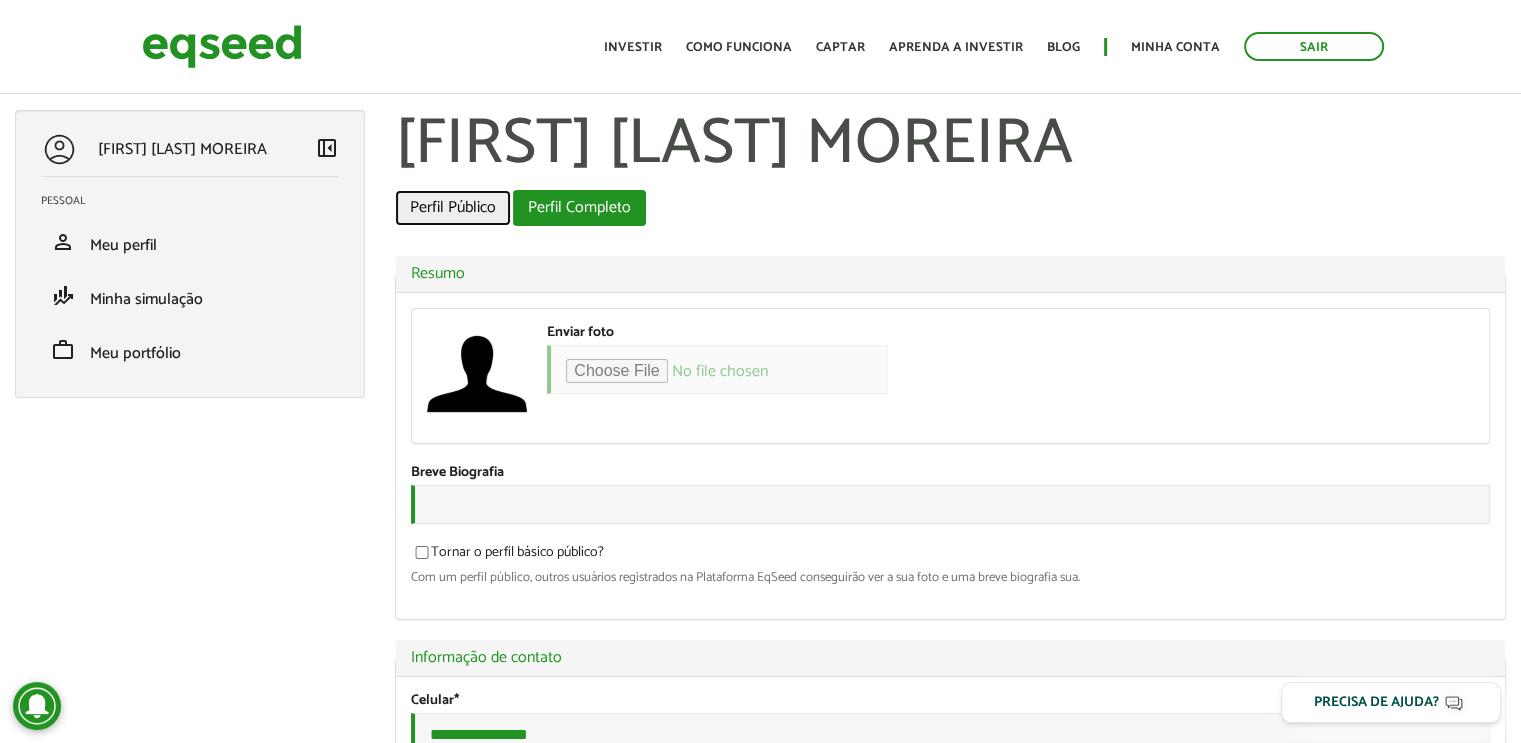 click on "Perfil Público" at bounding box center [453, 208] 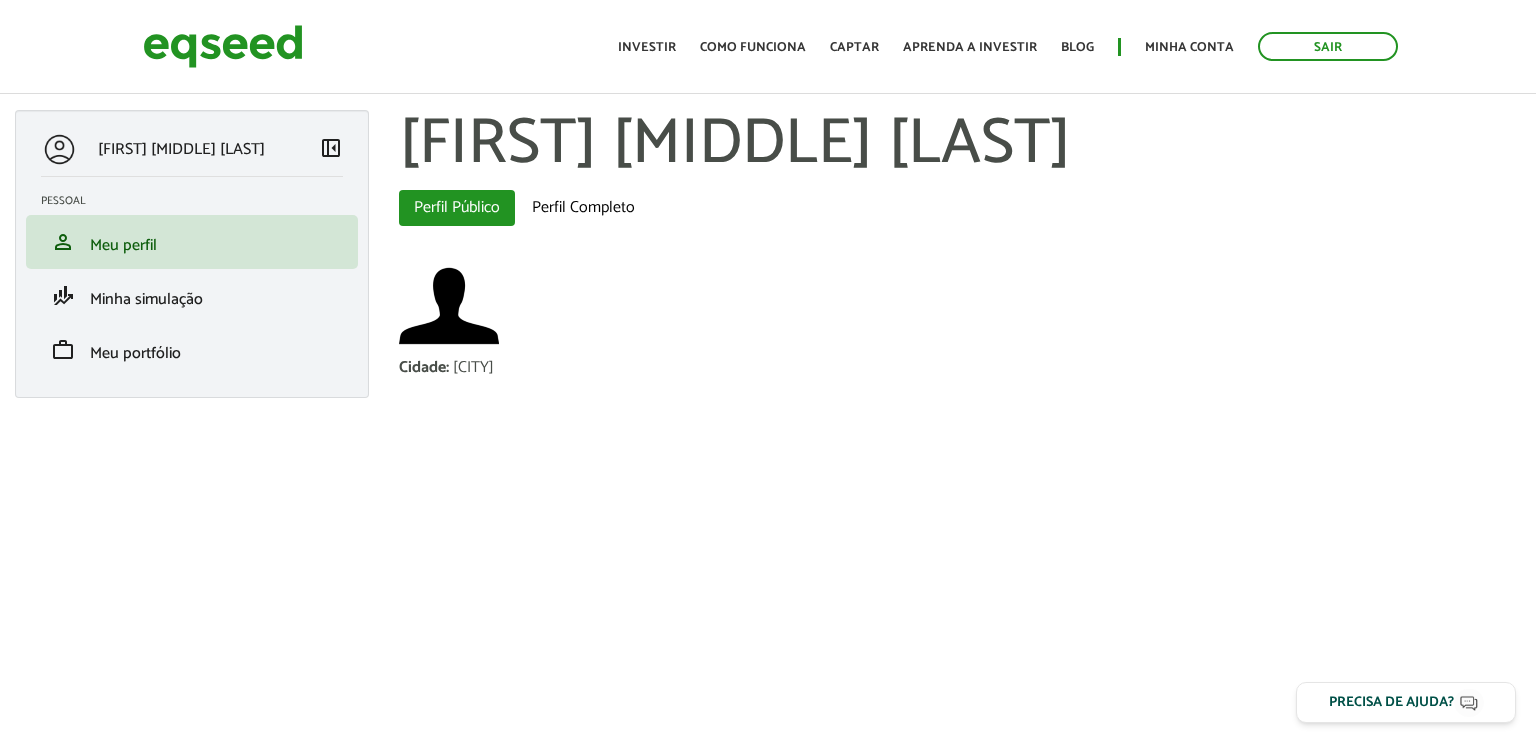 scroll, scrollTop: 0, scrollLeft: 0, axis: both 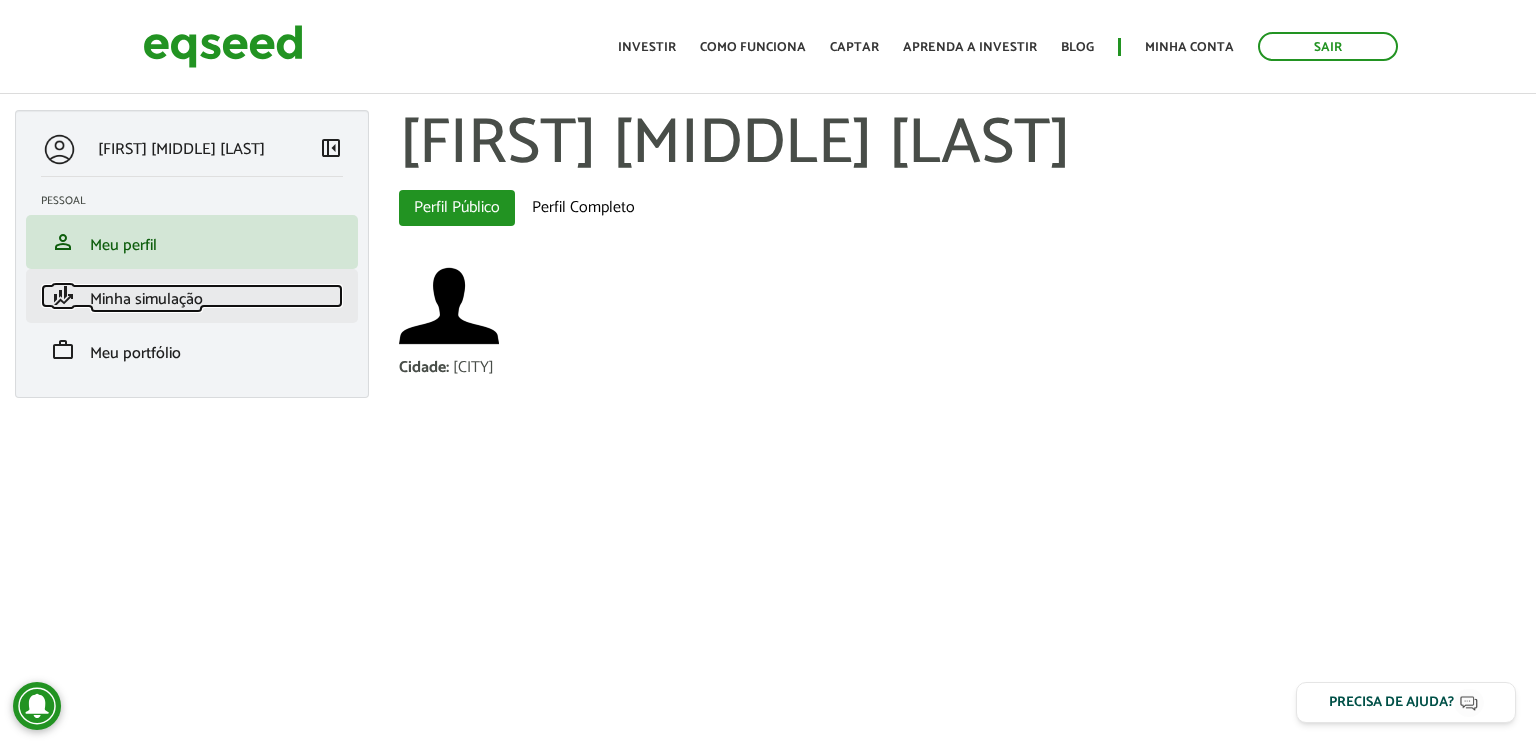 click on "Minha simulação" at bounding box center (146, 299) 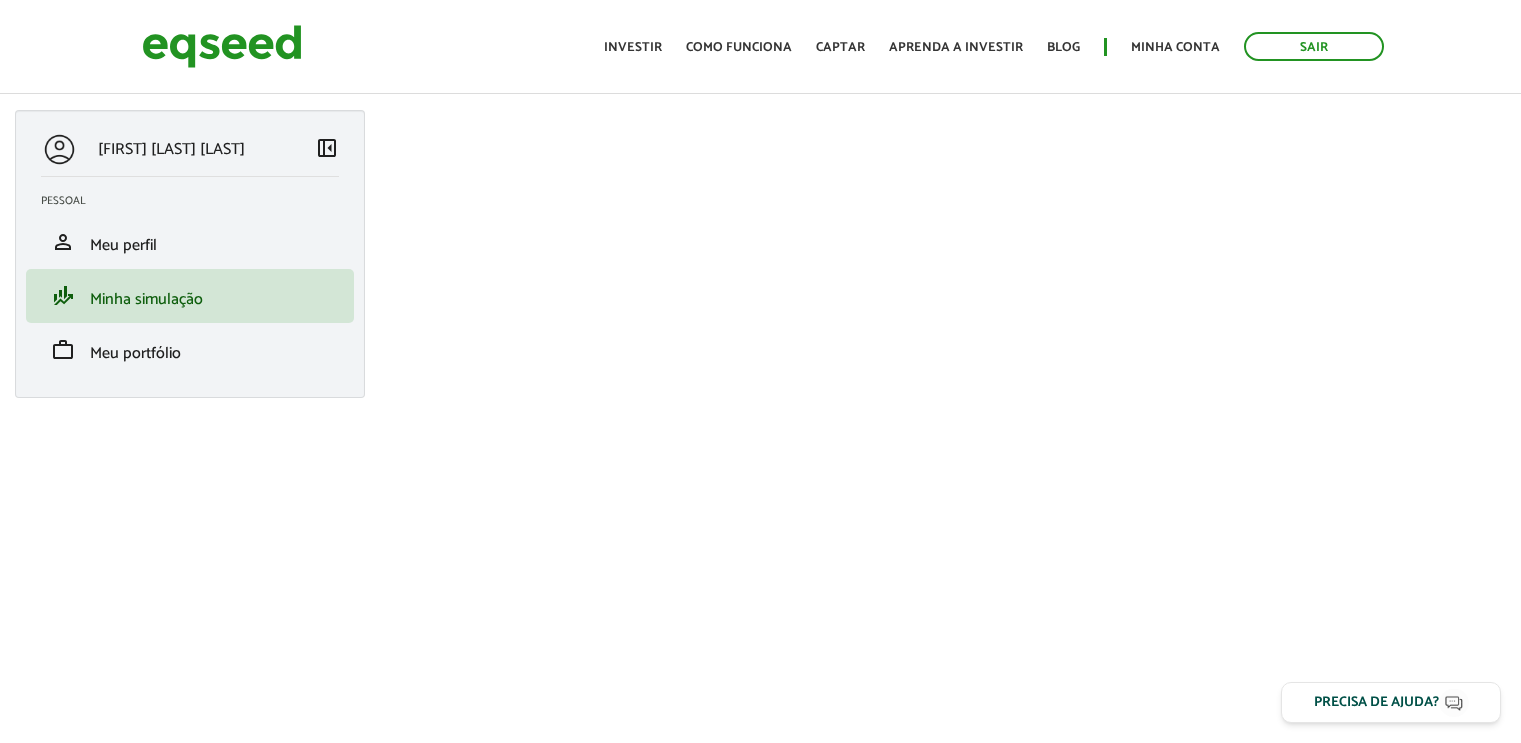 scroll, scrollTop: 0, scrollLeft: 0, axis: both 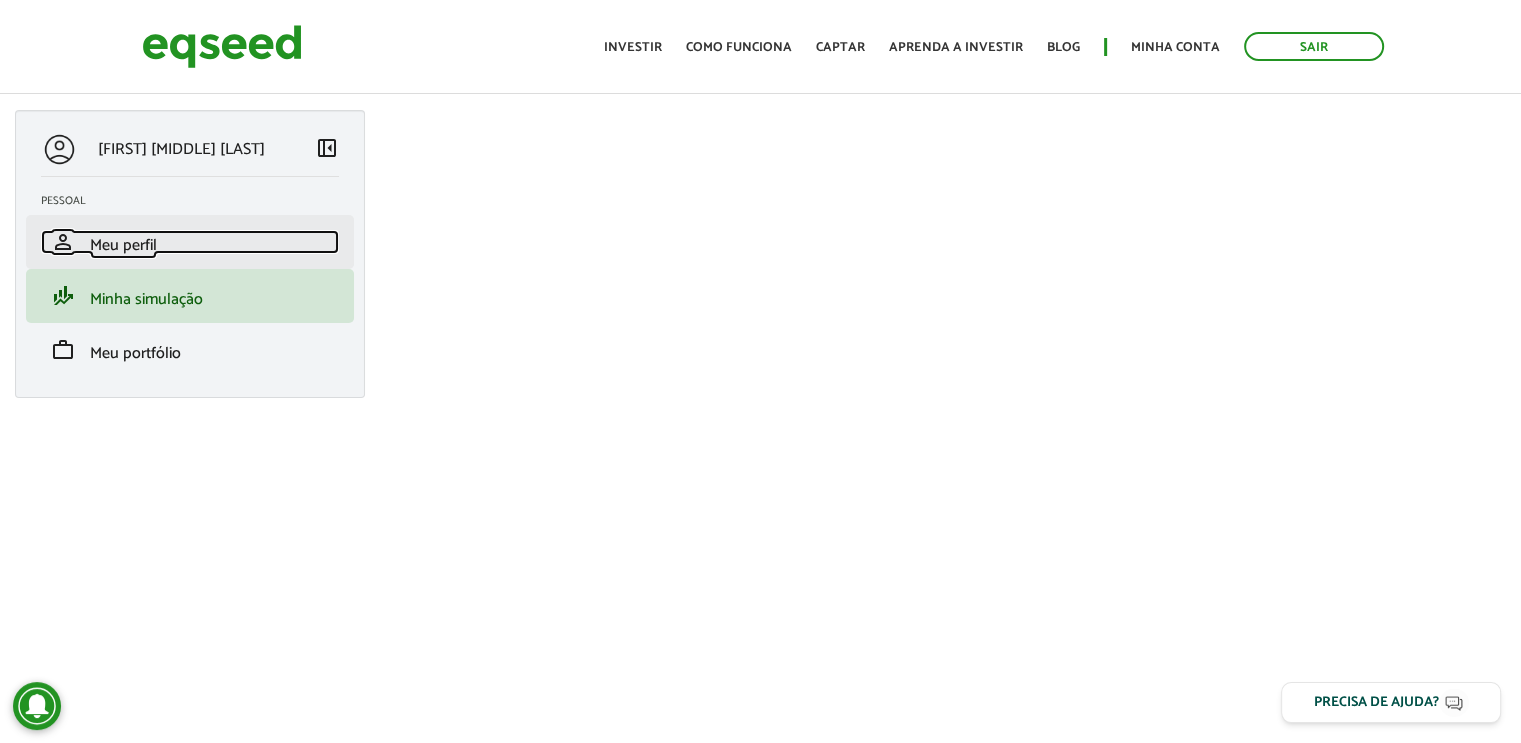 click on "person Meu perfil" at bounding box center (190, 242) 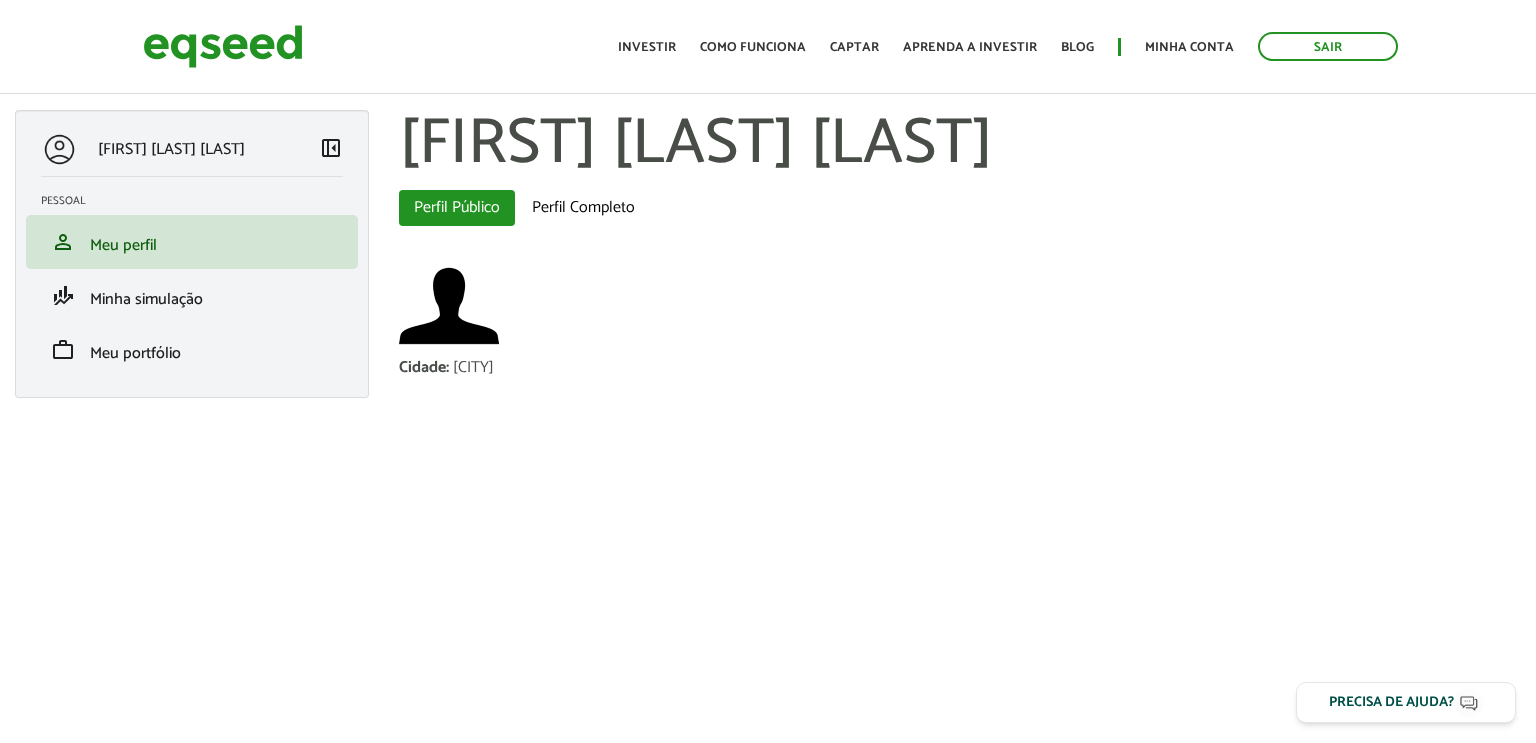 scroll, scrollTop: 0, scrollLeft: 0, axis: both 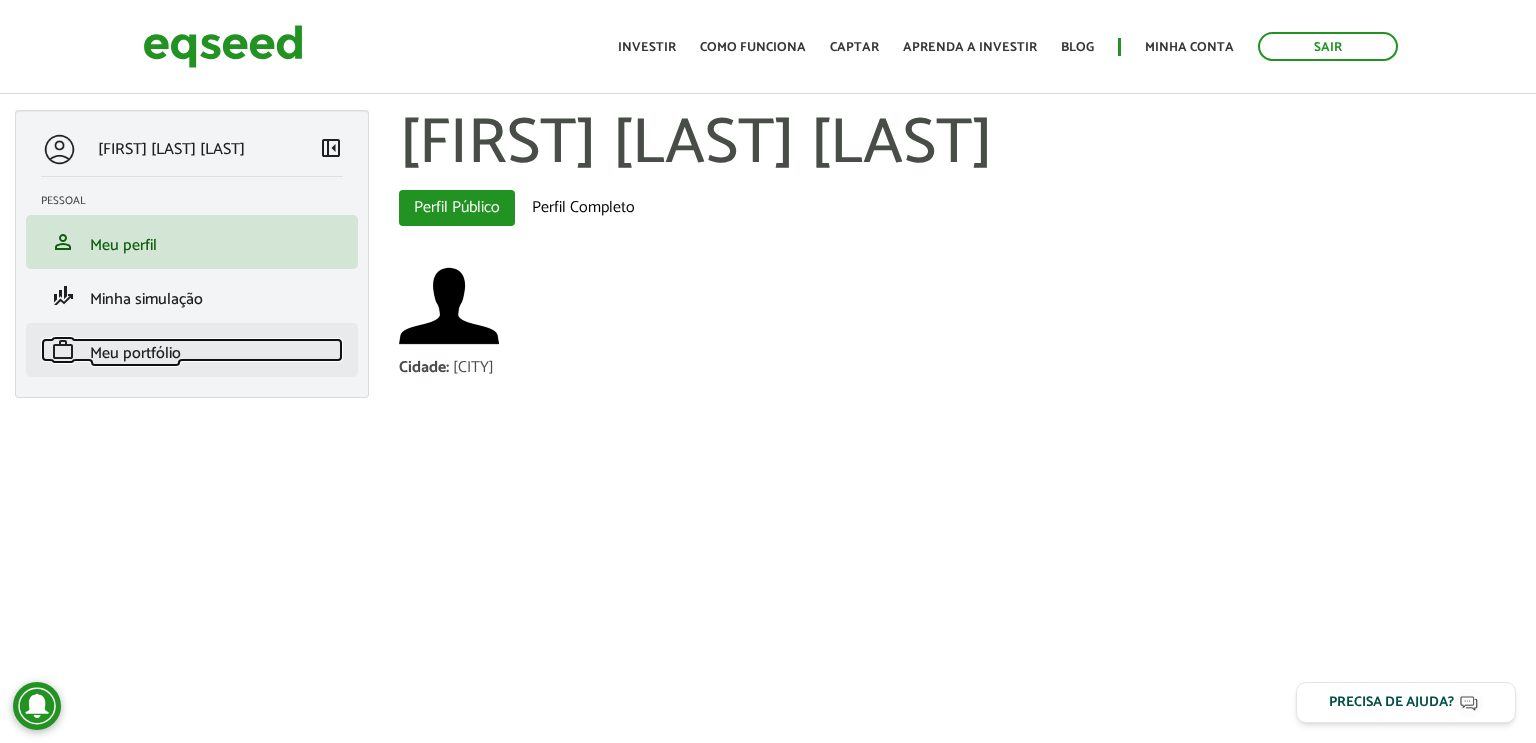click on "work Meu portfólio" at bounding box center [192, 350] 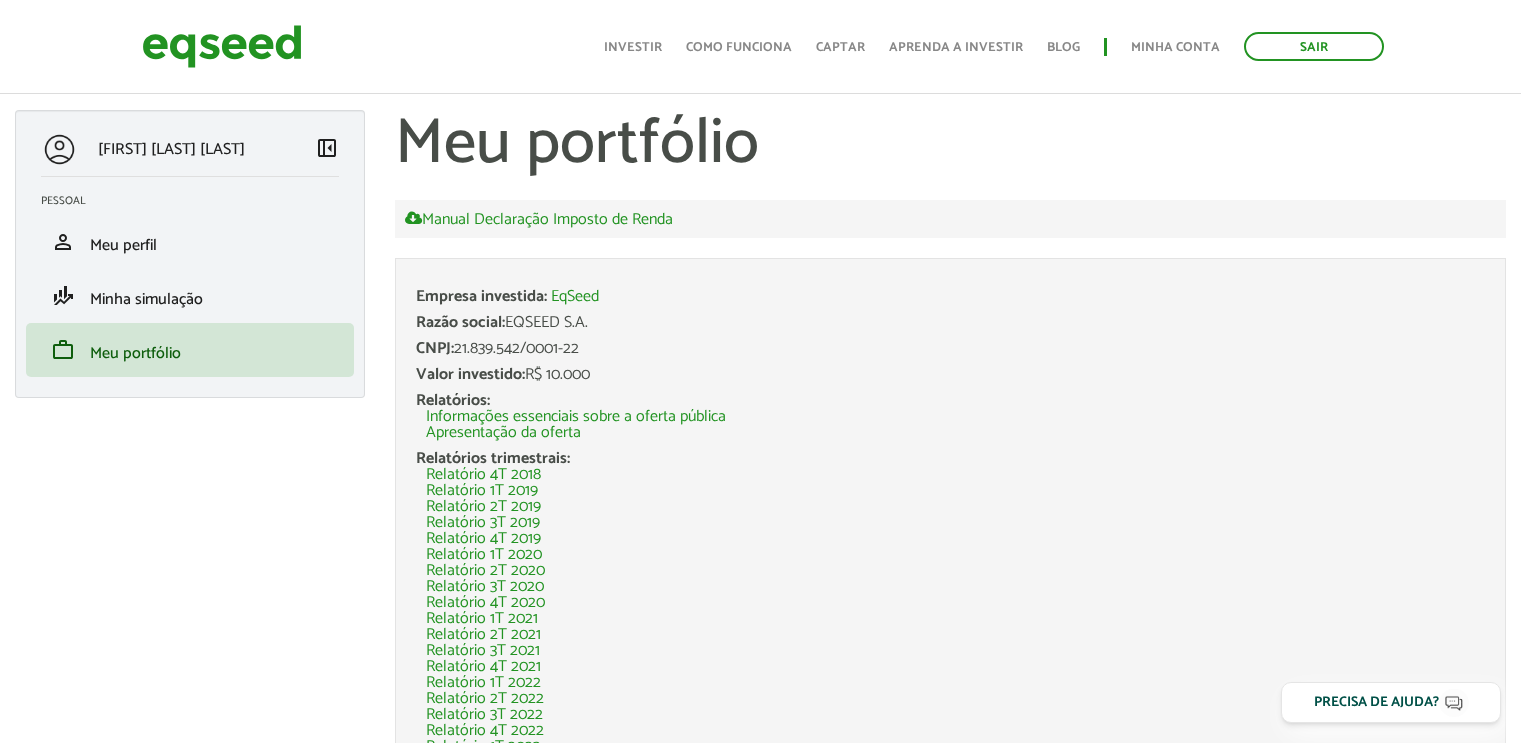 scroll, scrollTop: 308, scrollLeft: 0, axis: vertical 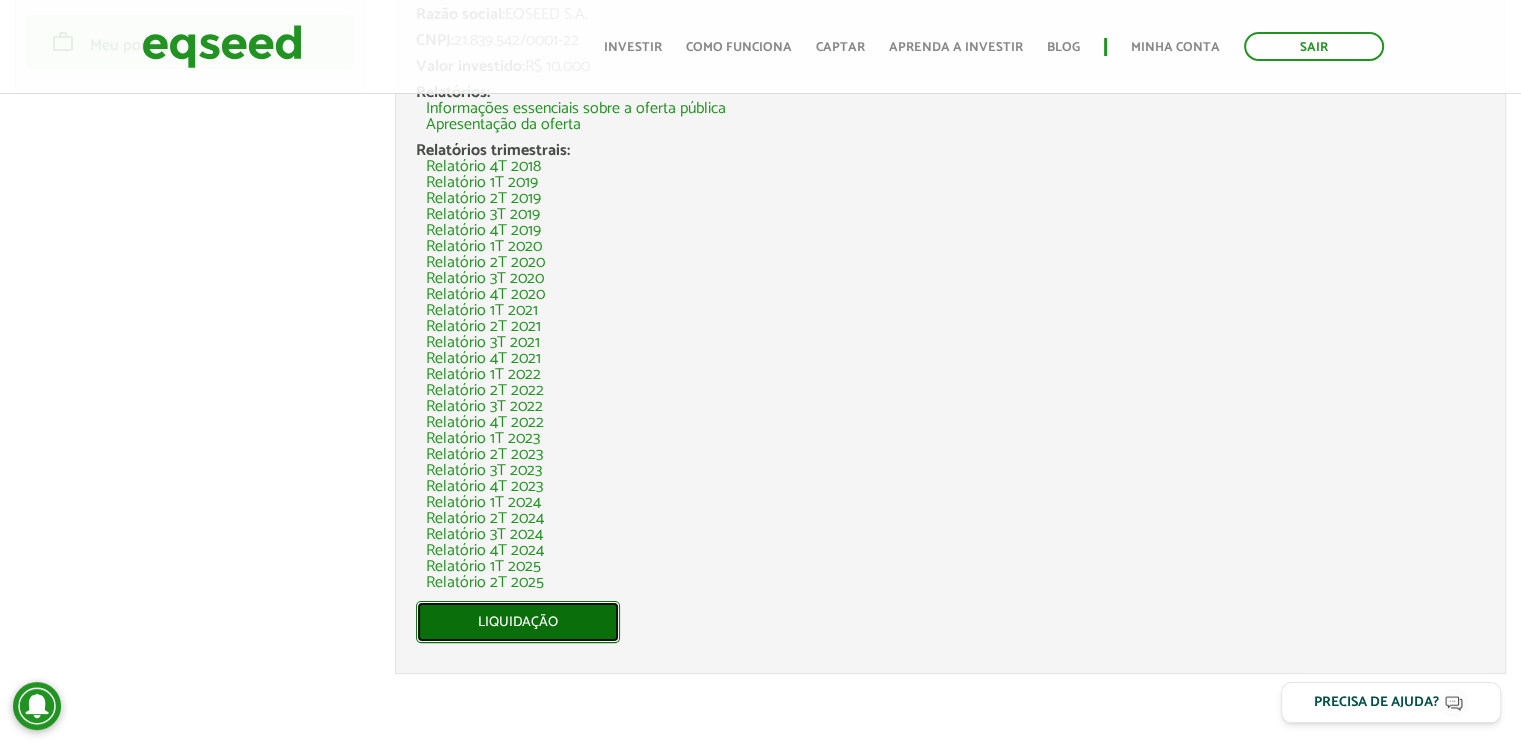 click on "Liquidação" at bounding box center [518, 622] 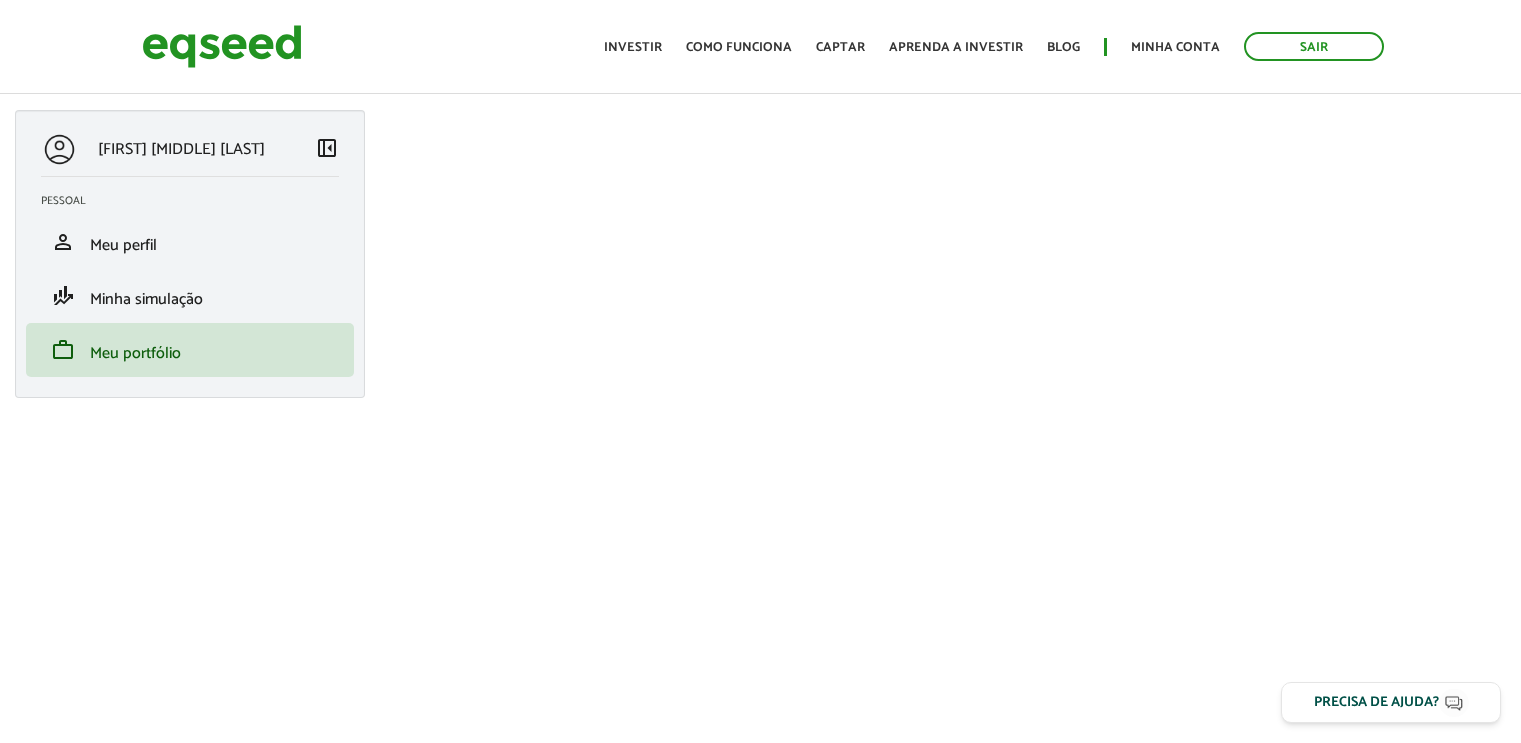 scroll, scrollTop: 0, scrollLeft: 0, axis: both 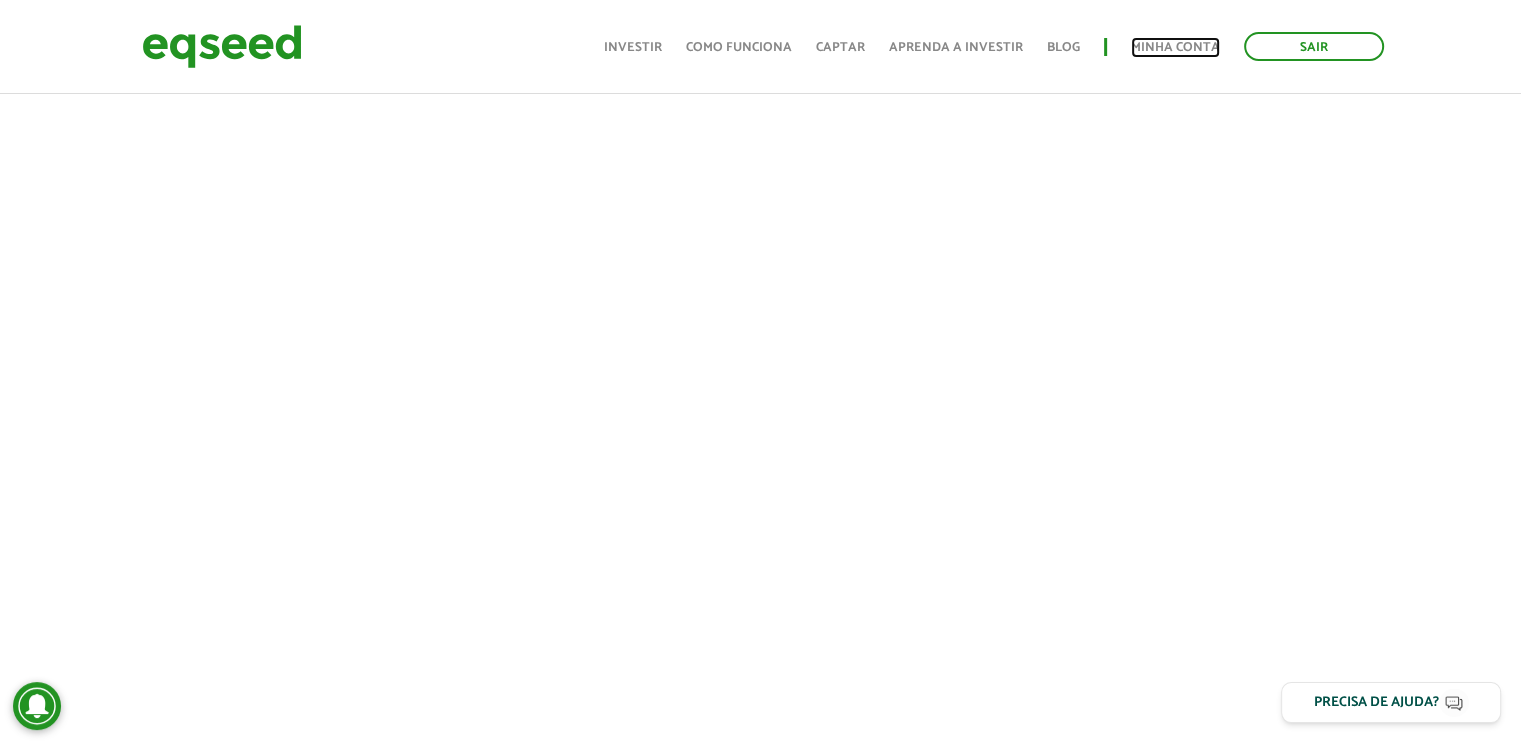 click on "Minha conta" at bounding box center (1175, 47) 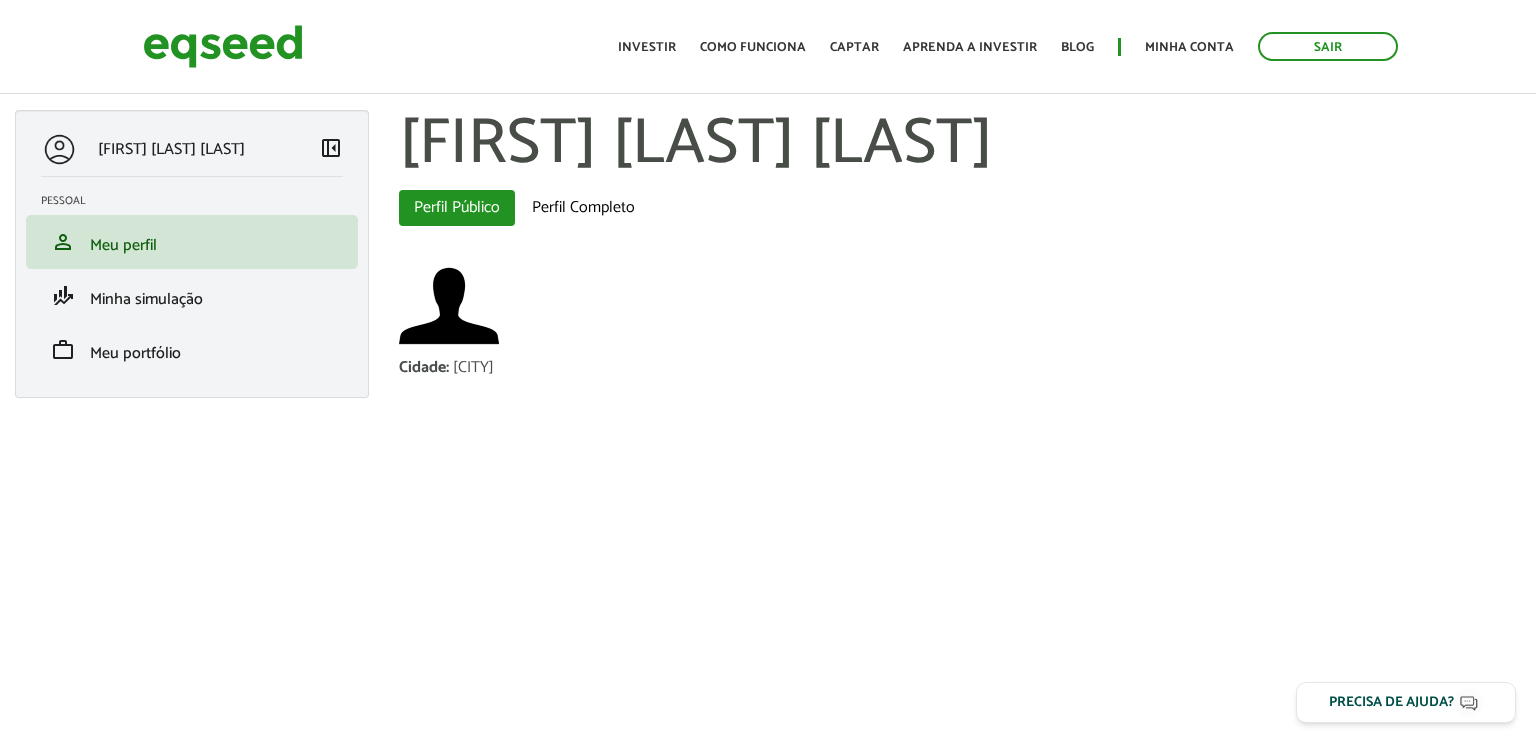 scroll, scrollTop: 0, scrollLeft: 0, axis: both 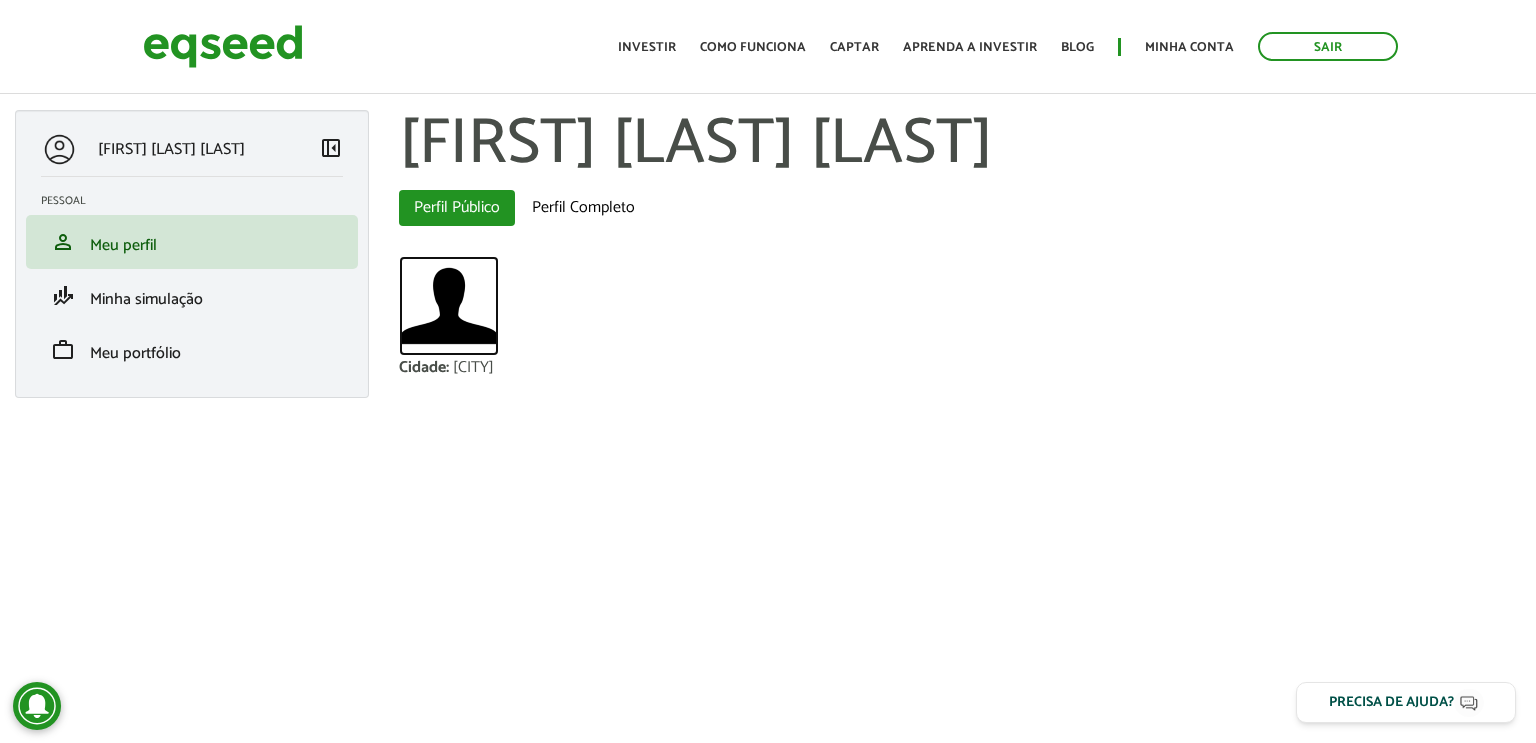 click at bounding box center (449, 306) 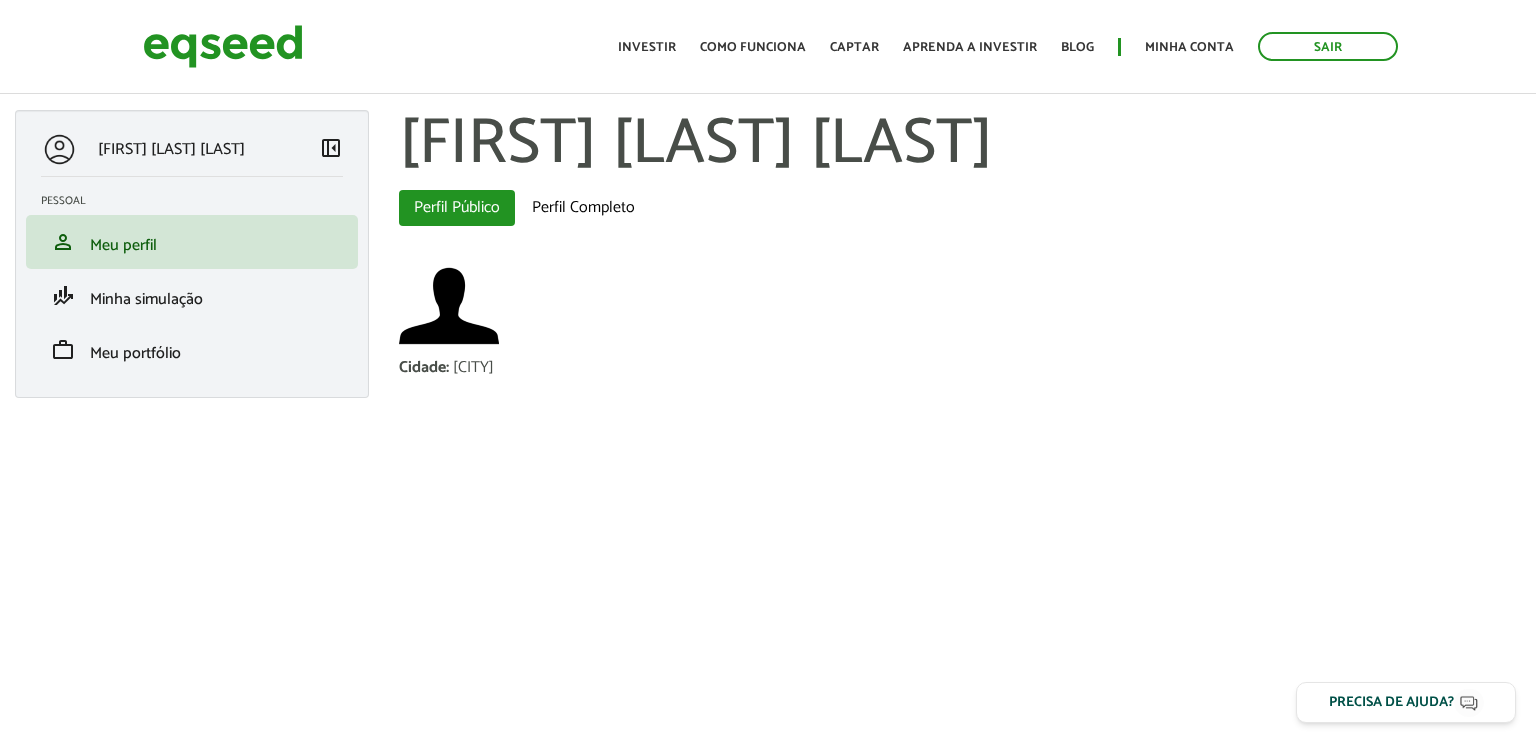 scroll, scrollTop: 0, scrollLeft: 0, axis: both 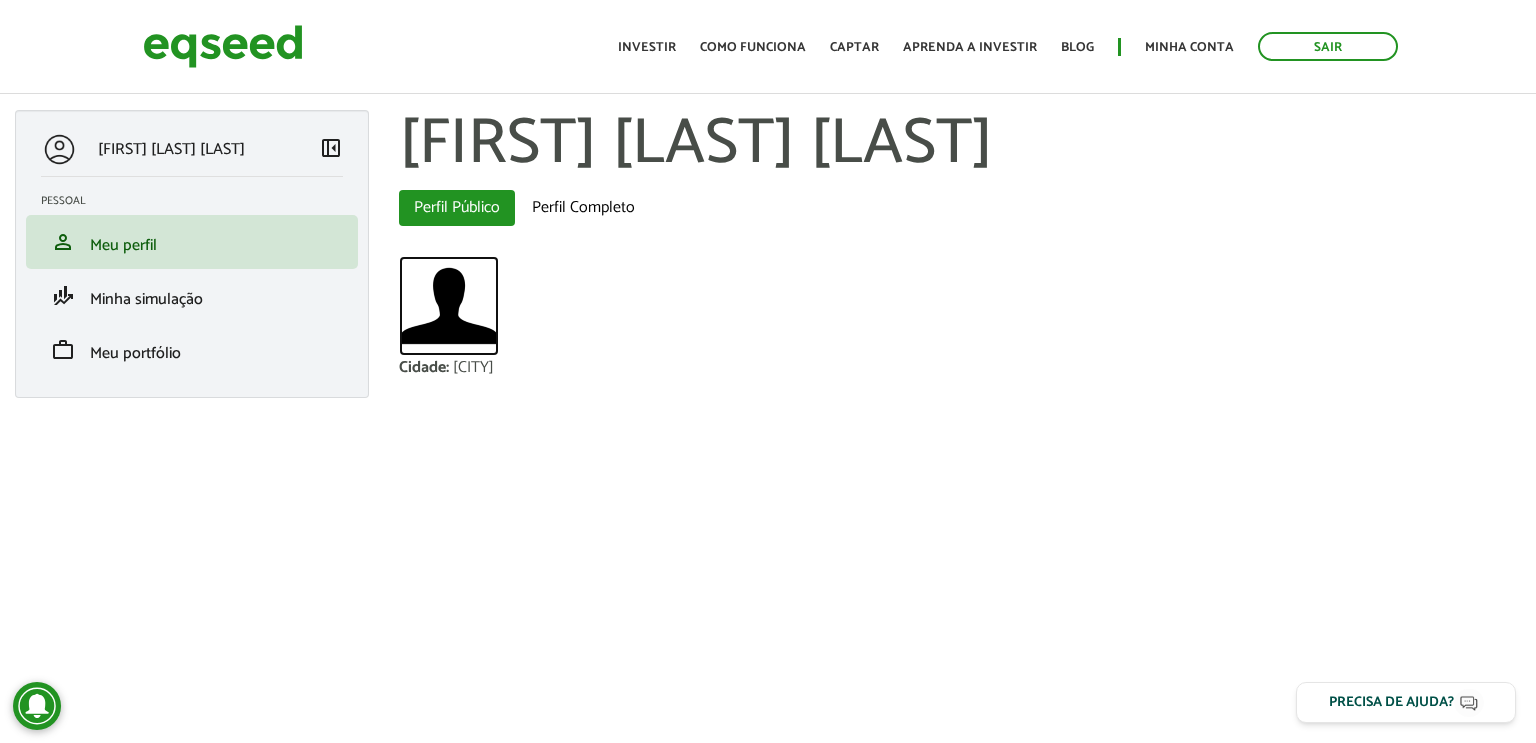 click at bounding box center (449, 306) 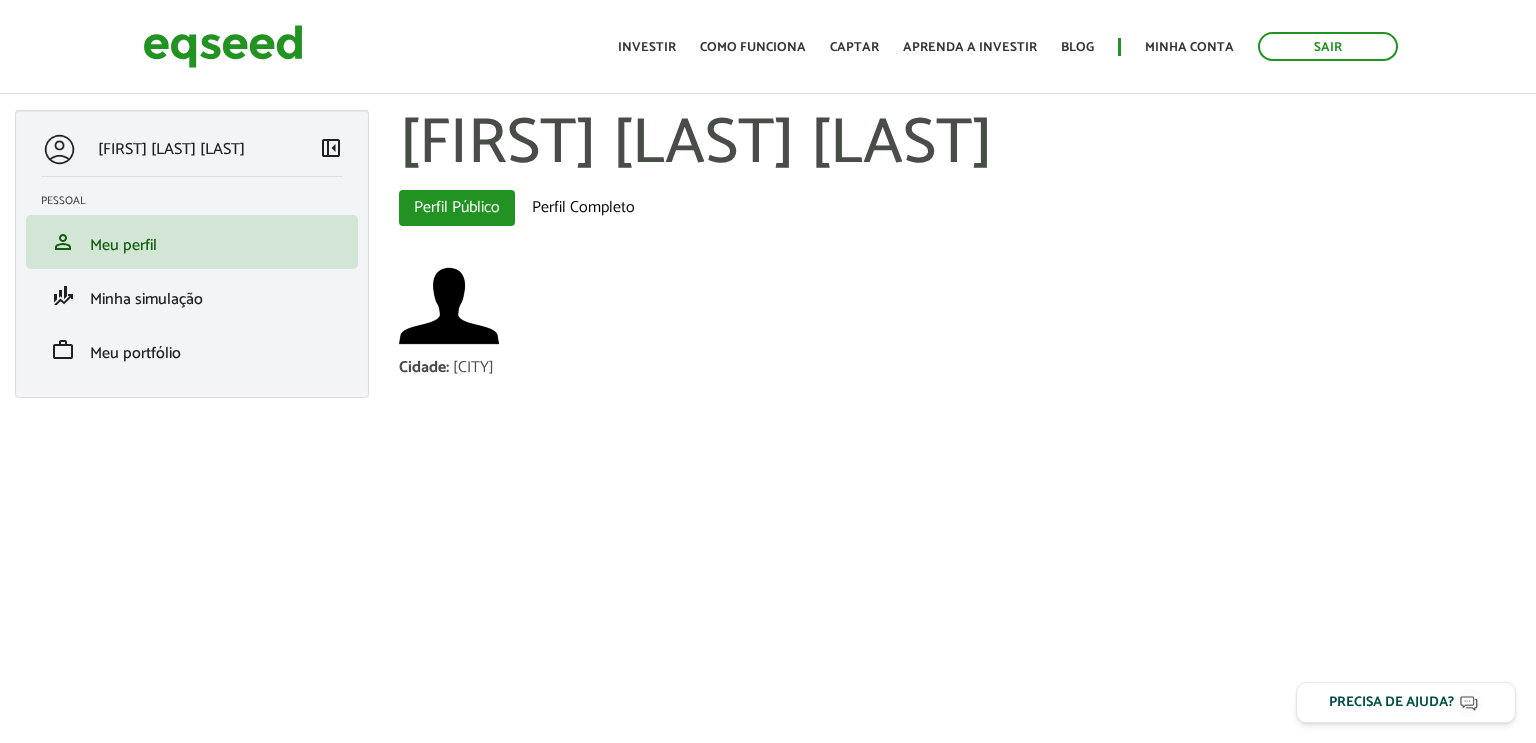 click on "Perfil Completo" at bounding box center (583, 208) 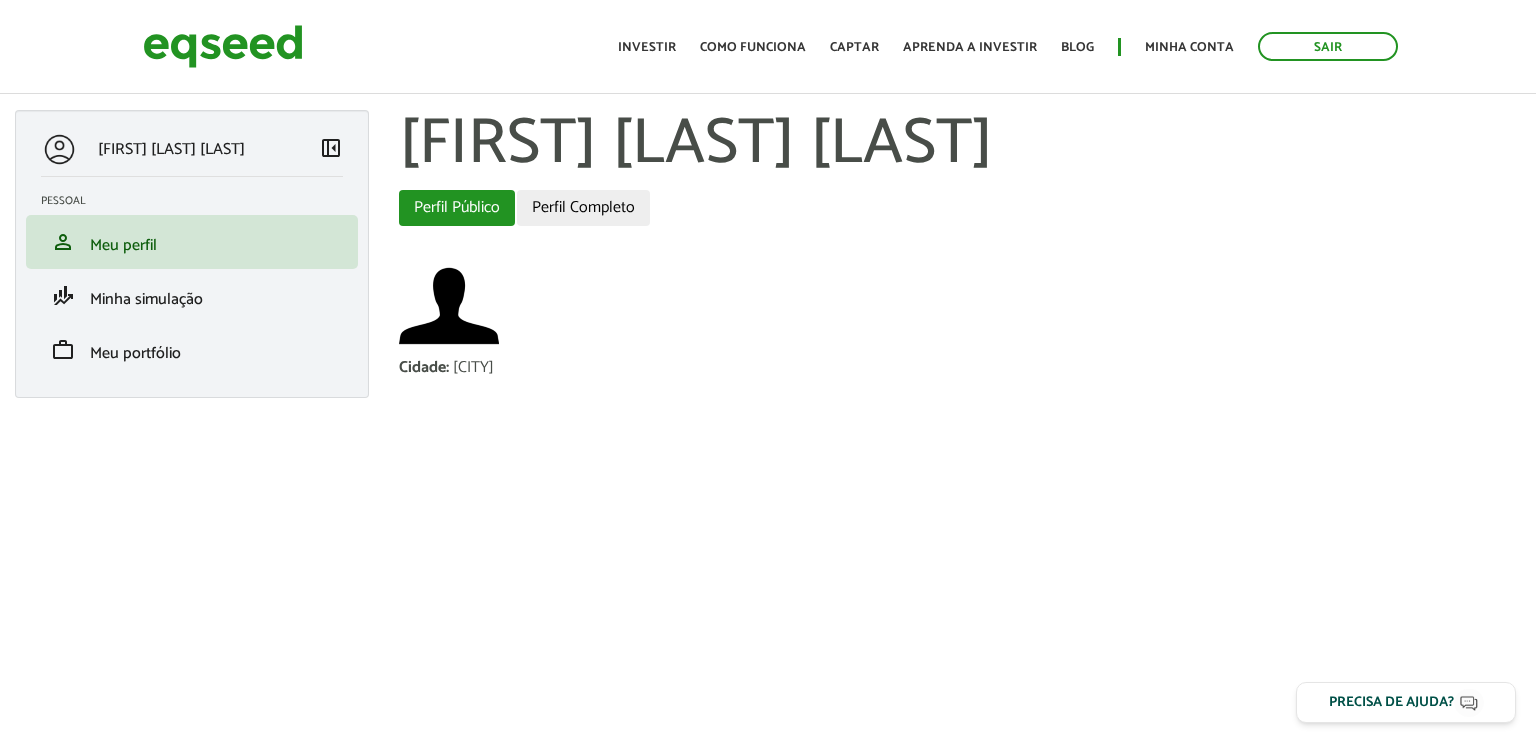 scroll, scrollTop: 0, scrollLeft: 0, axis: both 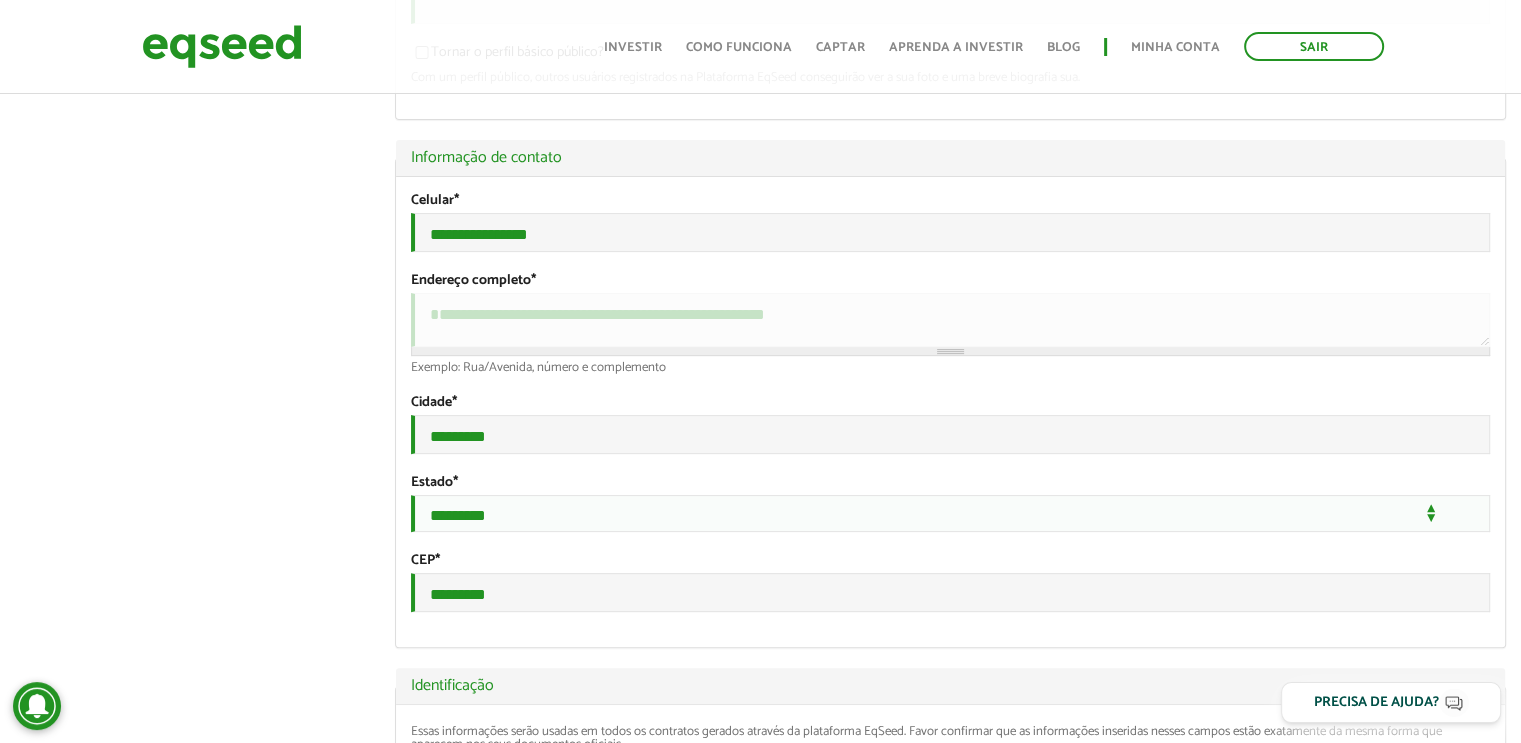 drag, startPoint x: 961, startPoint y: 387, endPoint x: 974, endPoint y: 335, distance: 53.600372 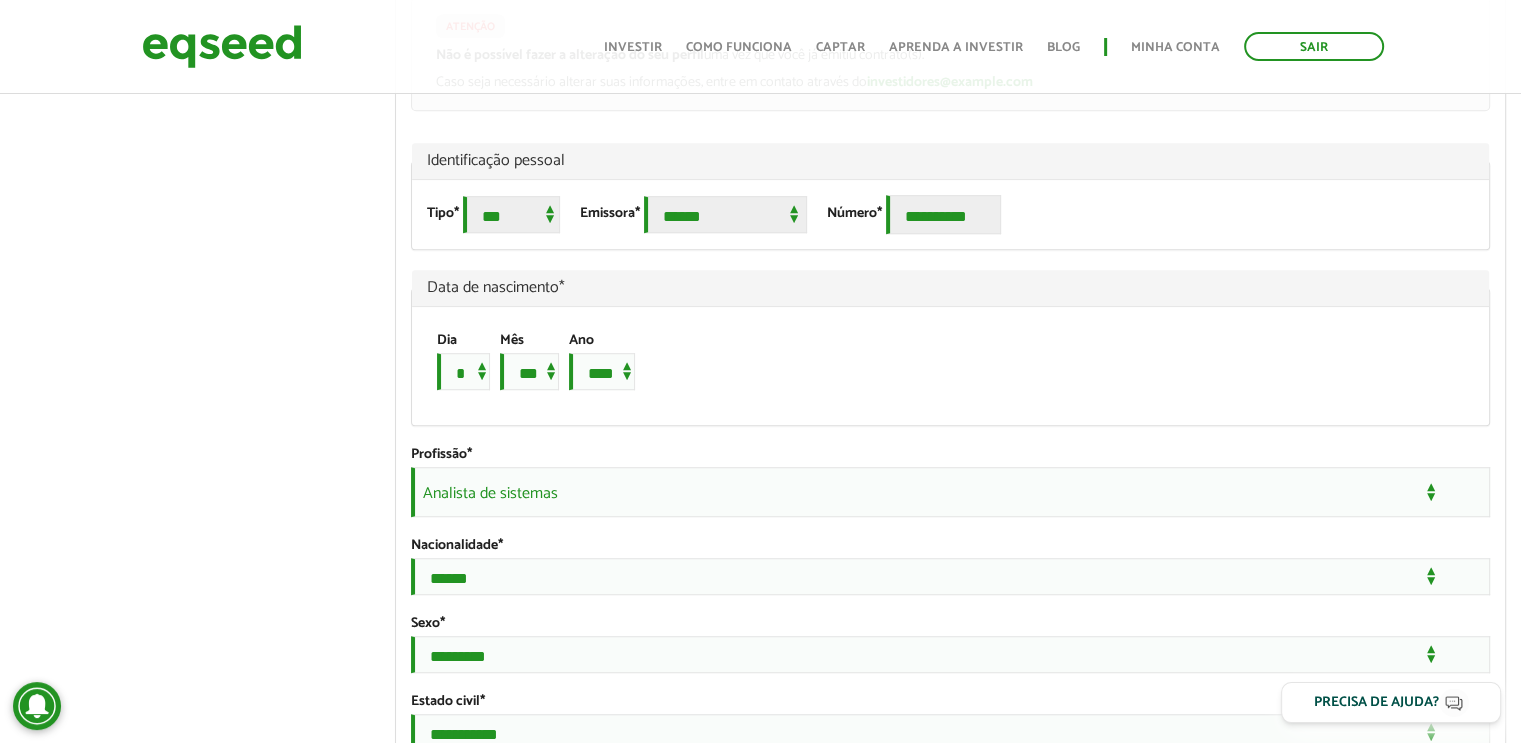 scroll, scrollTop: 1197, scrollLeft: 0, axis: vertical 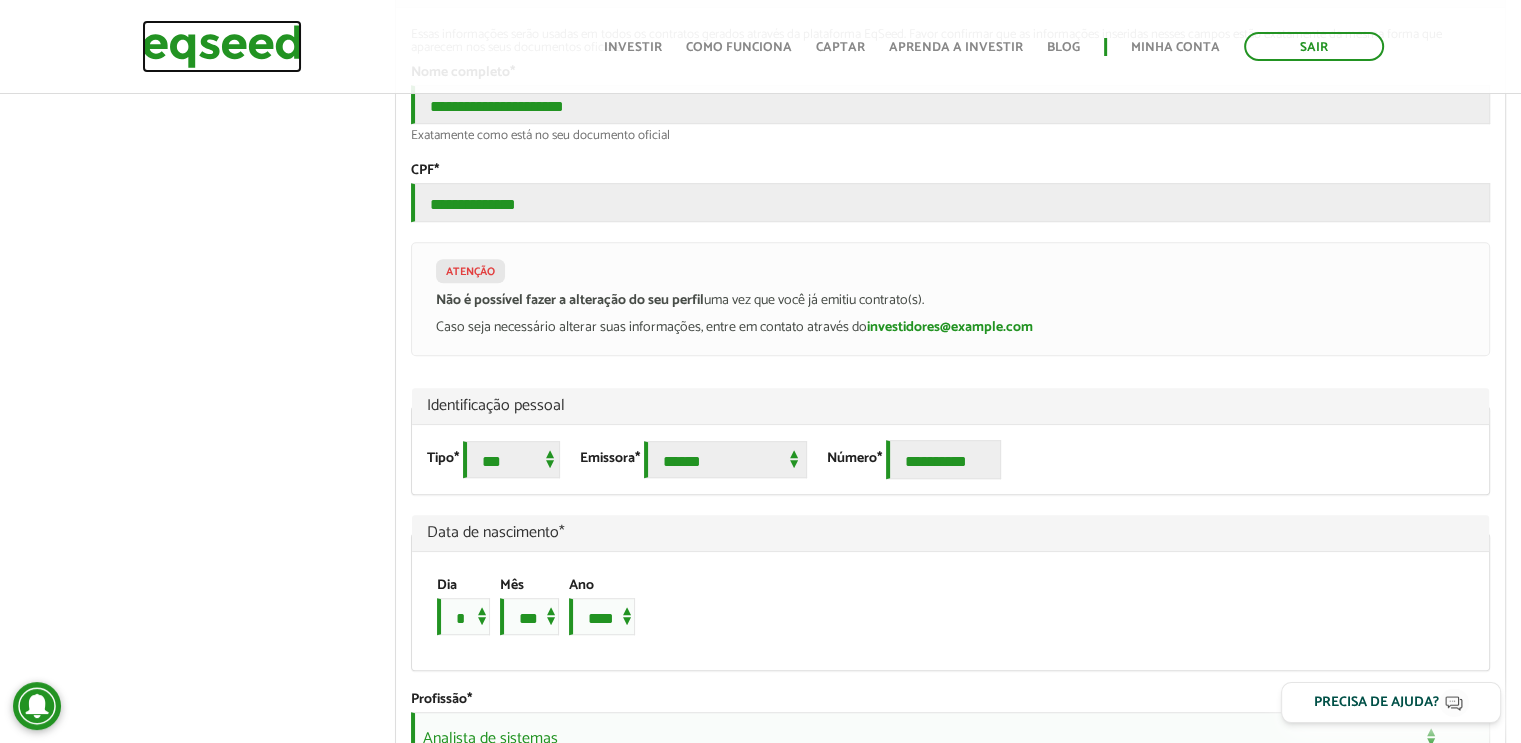 click at bounding box center (222, 46) 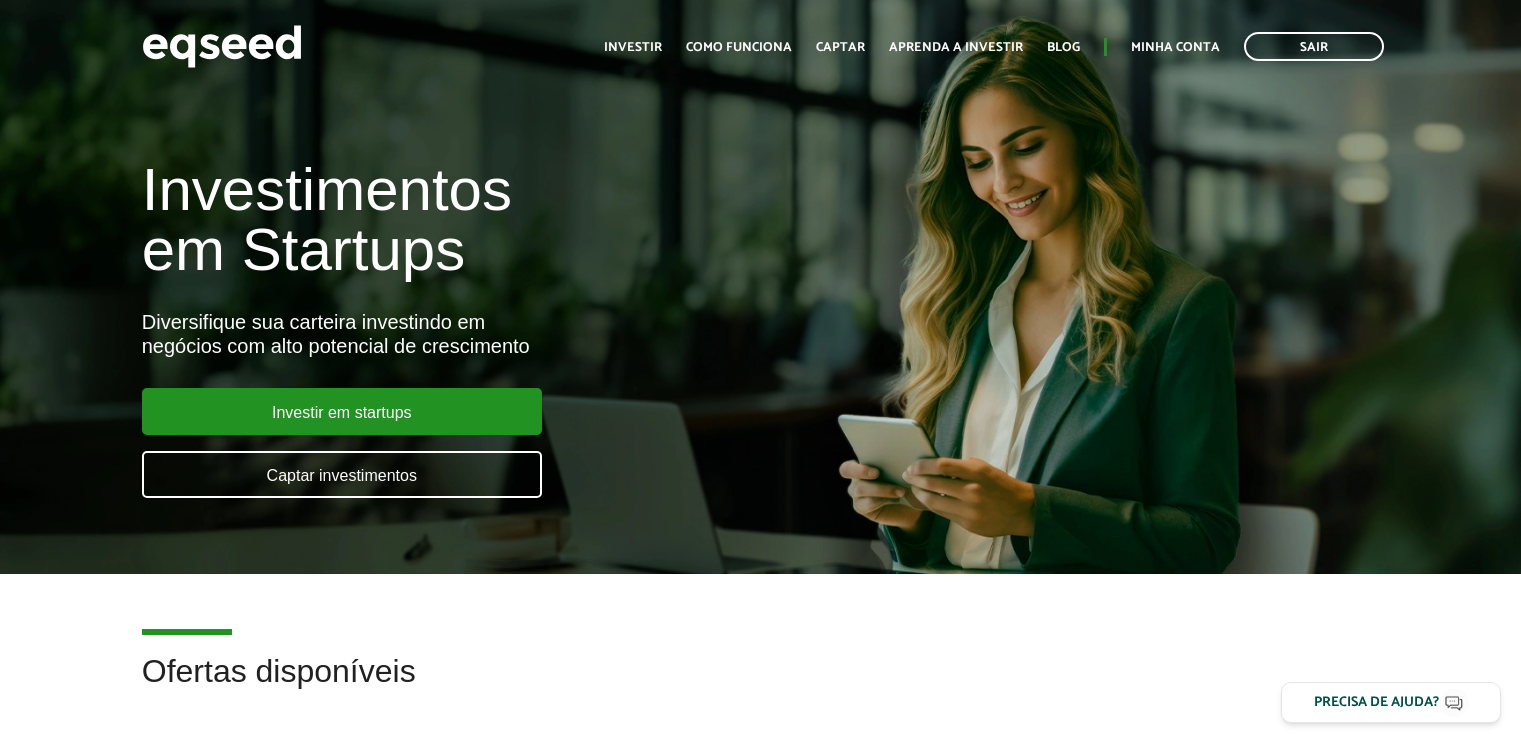 scroll, scrollTop: 0, scrollLeft: 0, axis: both 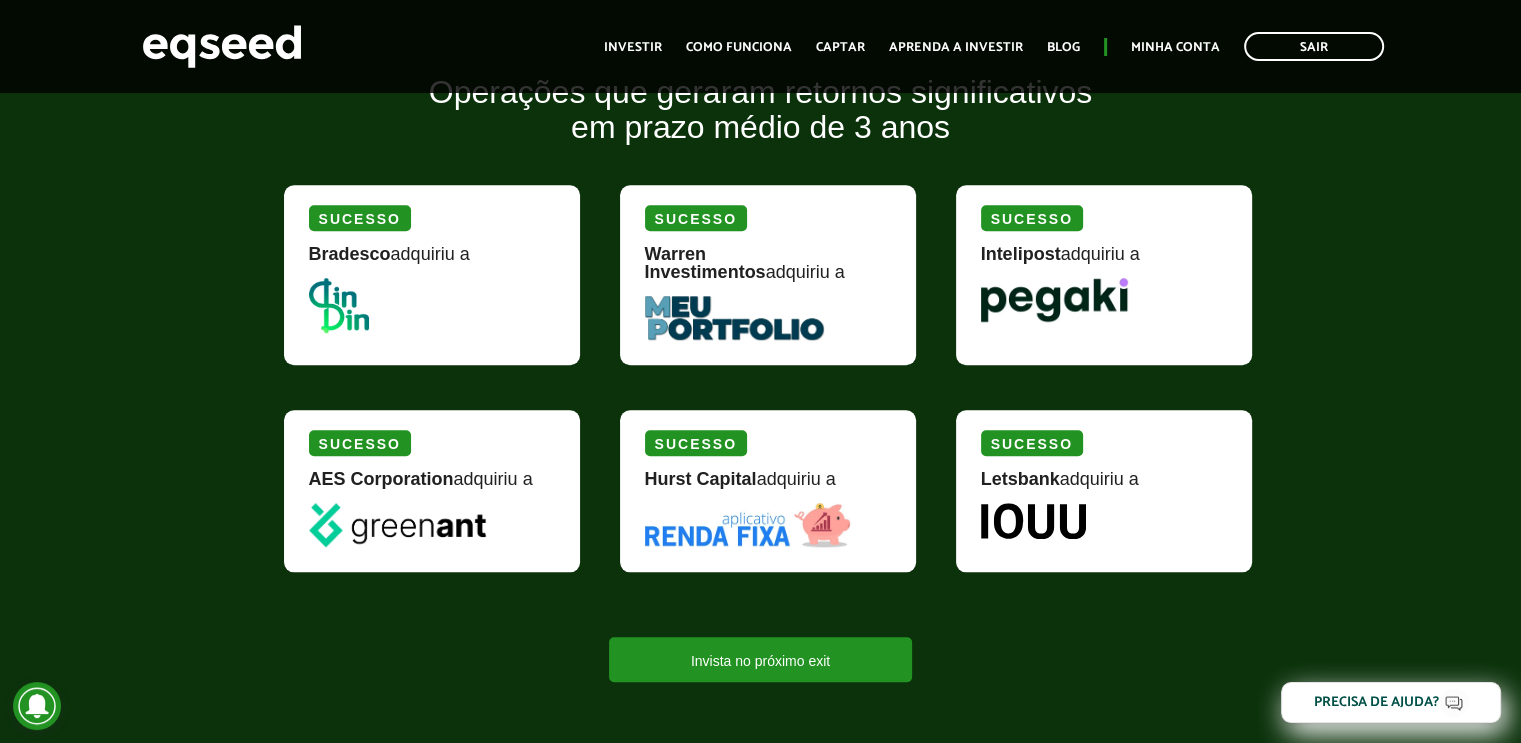 click at bounding box center (734, 318) 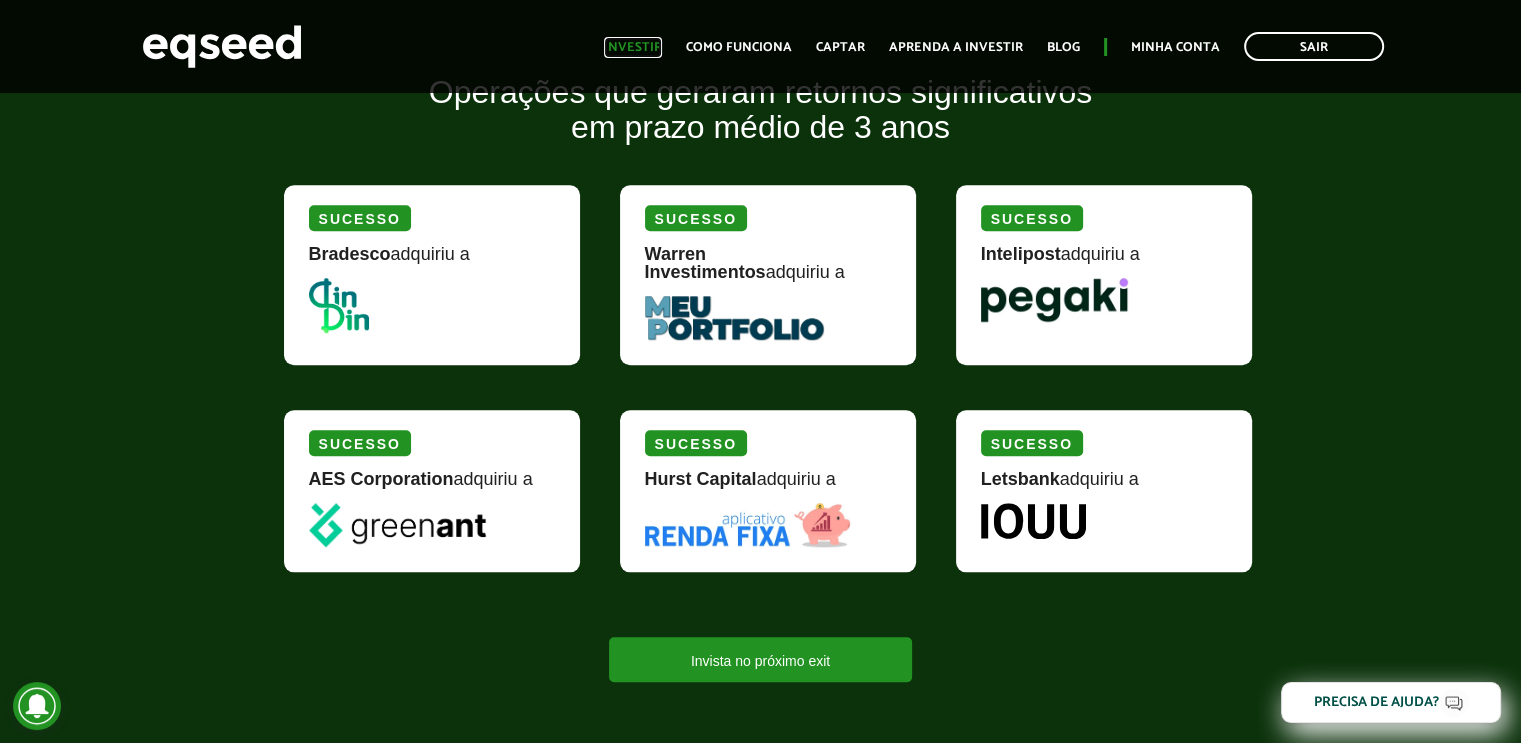 click on "Investir" at bounding box center (633, 47) 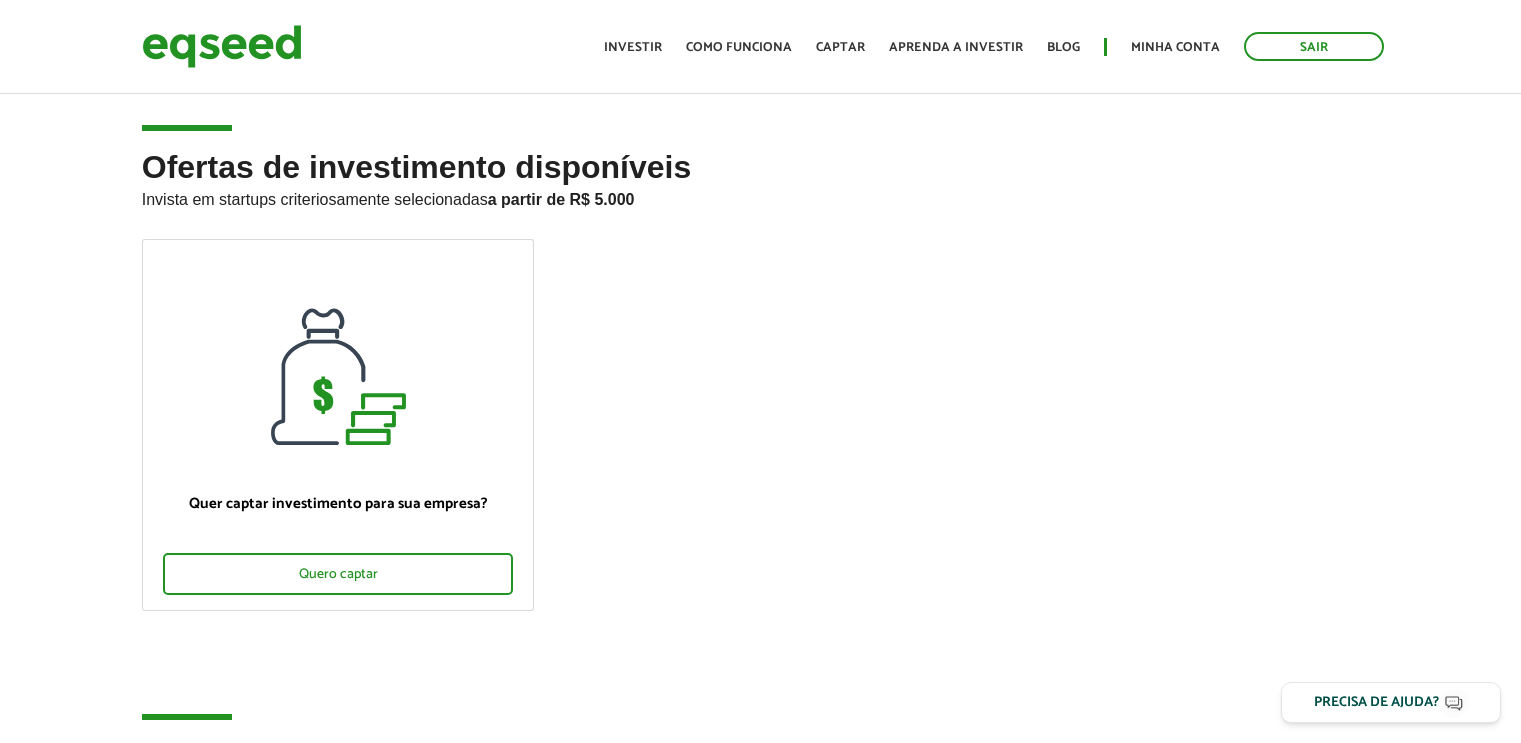scroll, scrollTop: 0, scrollLeft: 0, axis: both 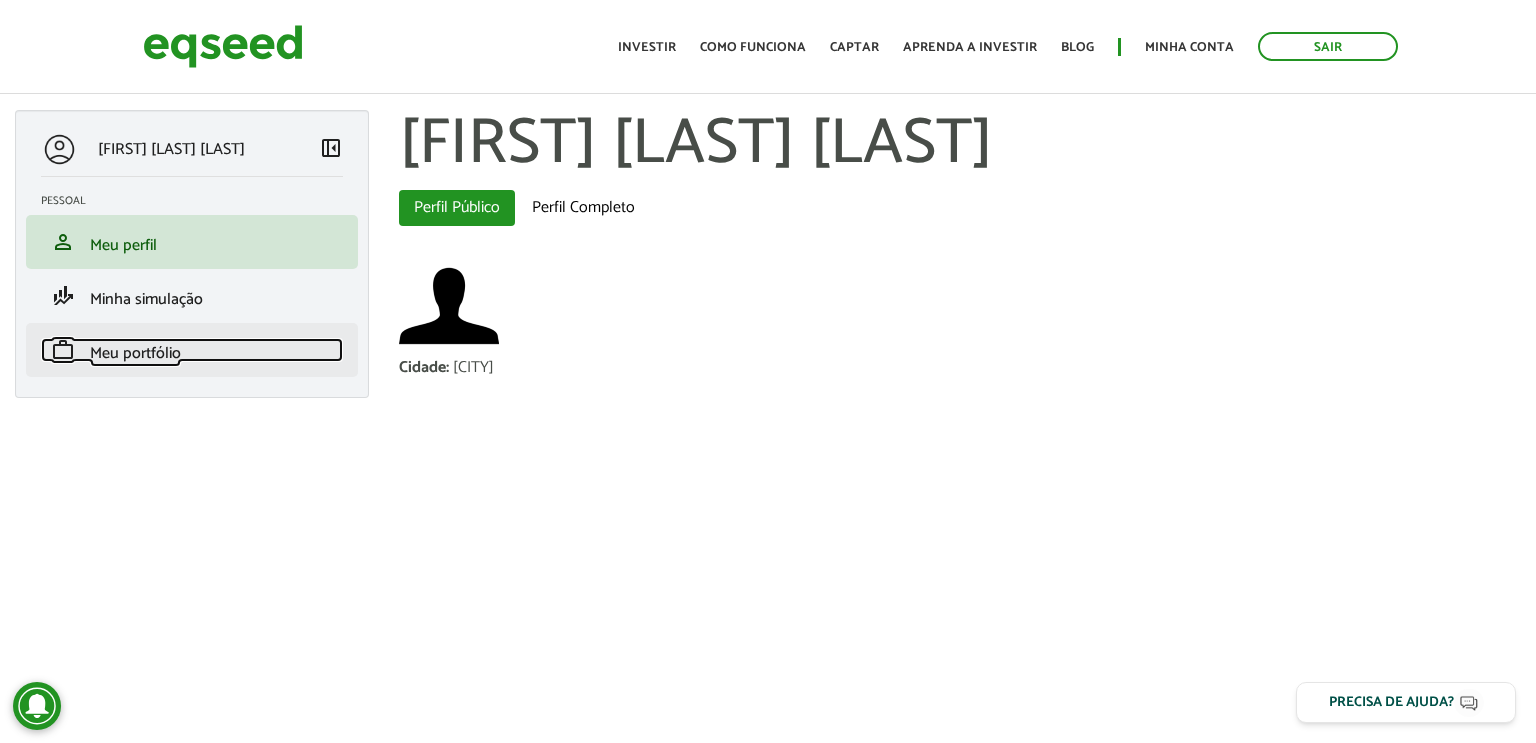 click on "Meu portfólio" at bounding box center [135, 353] 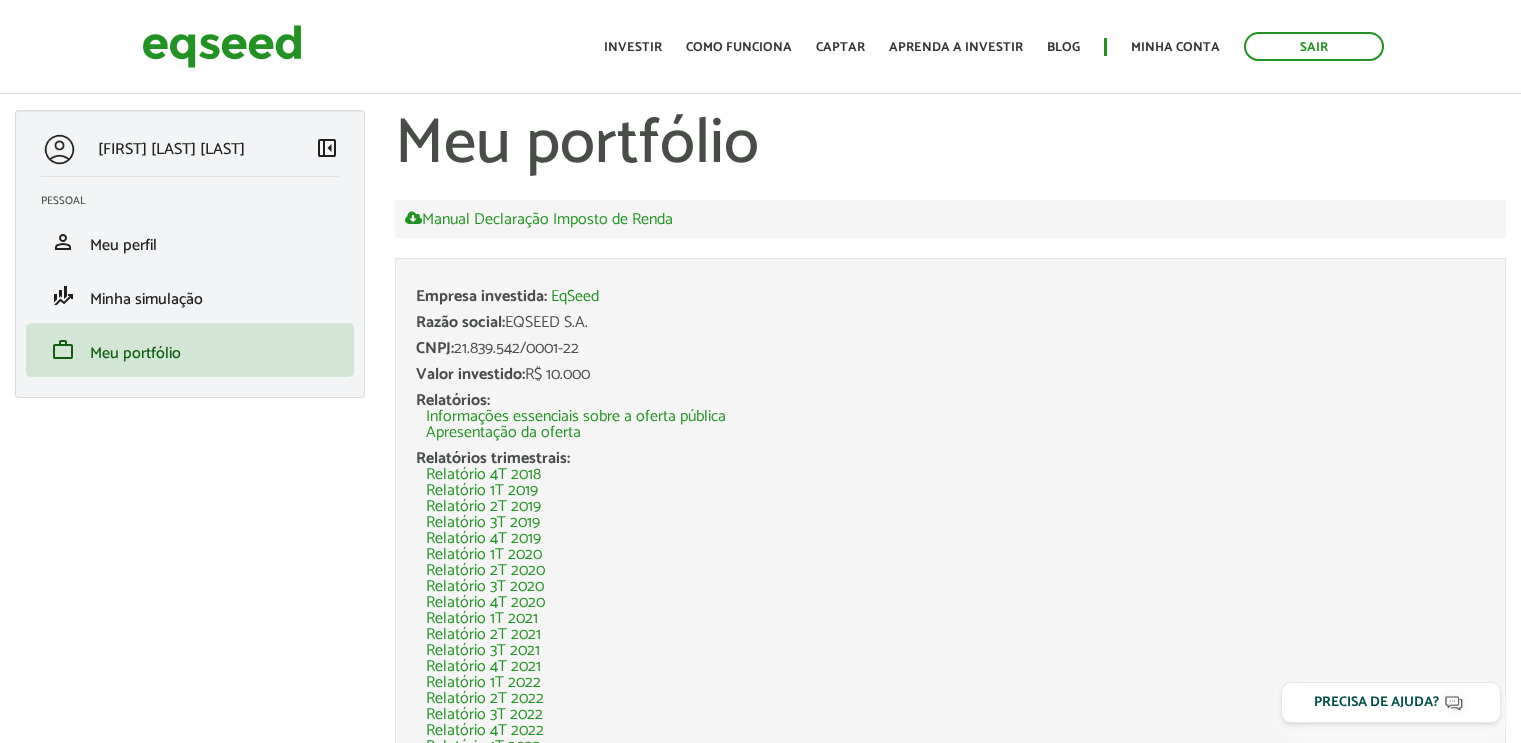 scroll, scrollTop: 0, scrollLeft: 0, axis: both 